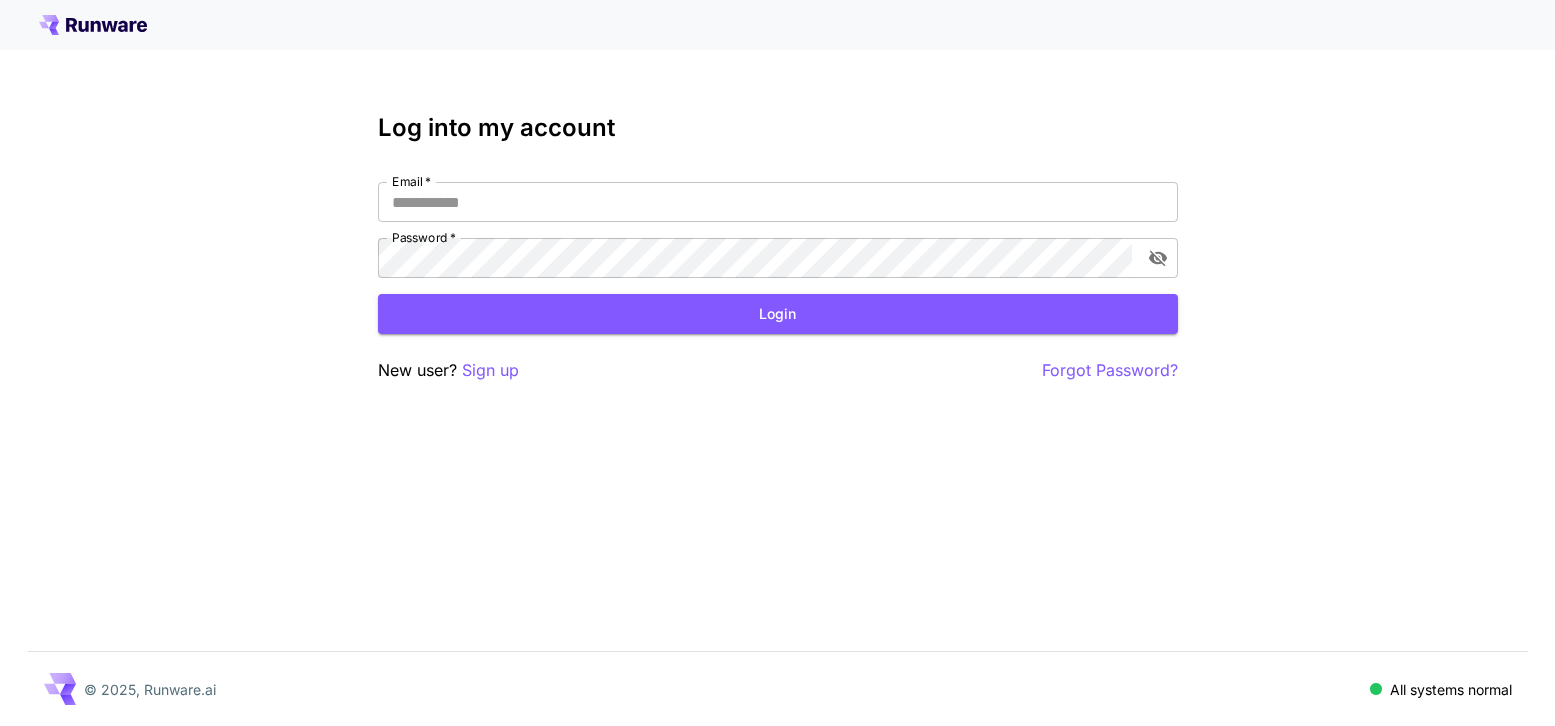 scroll, scrollTop: 0, scrollLeft: 0, axis: both 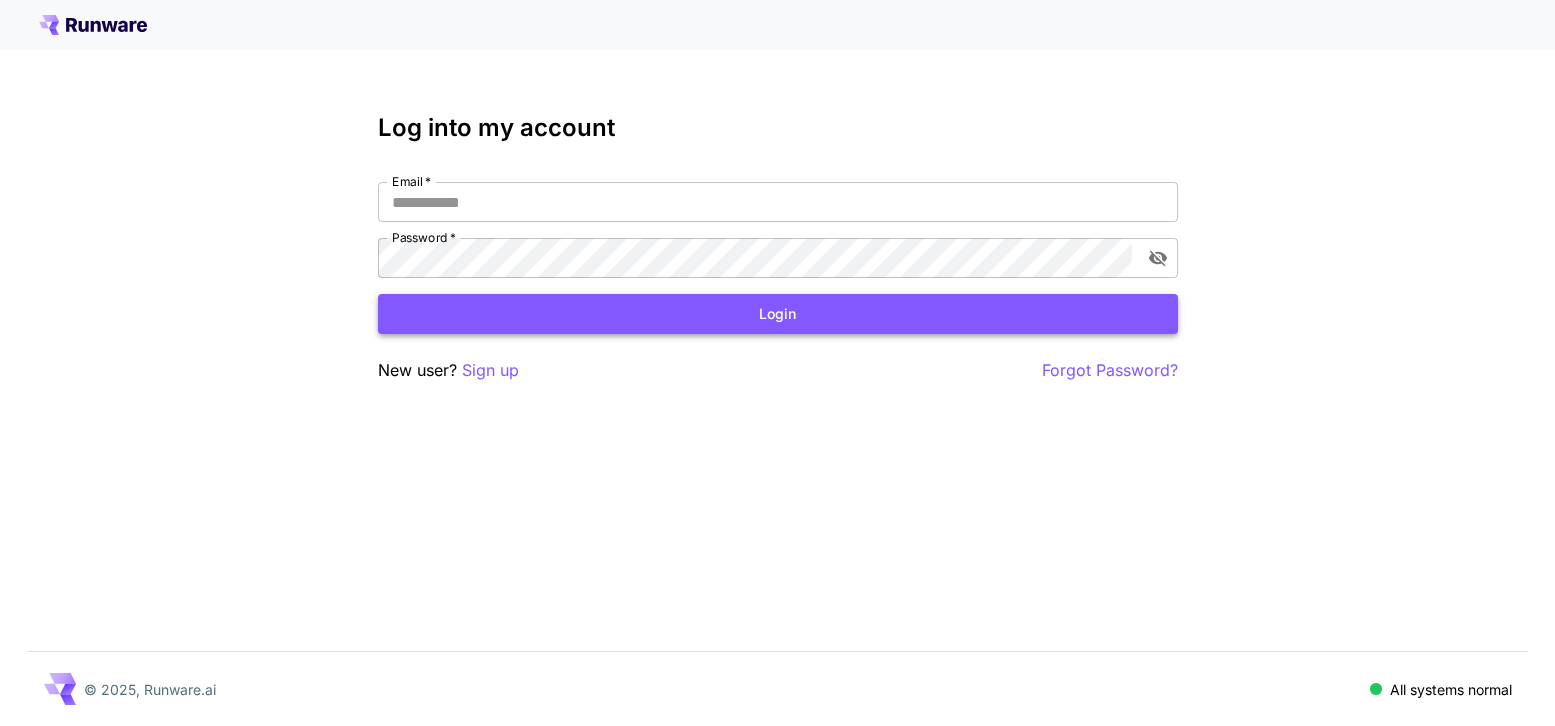 type on "**********" 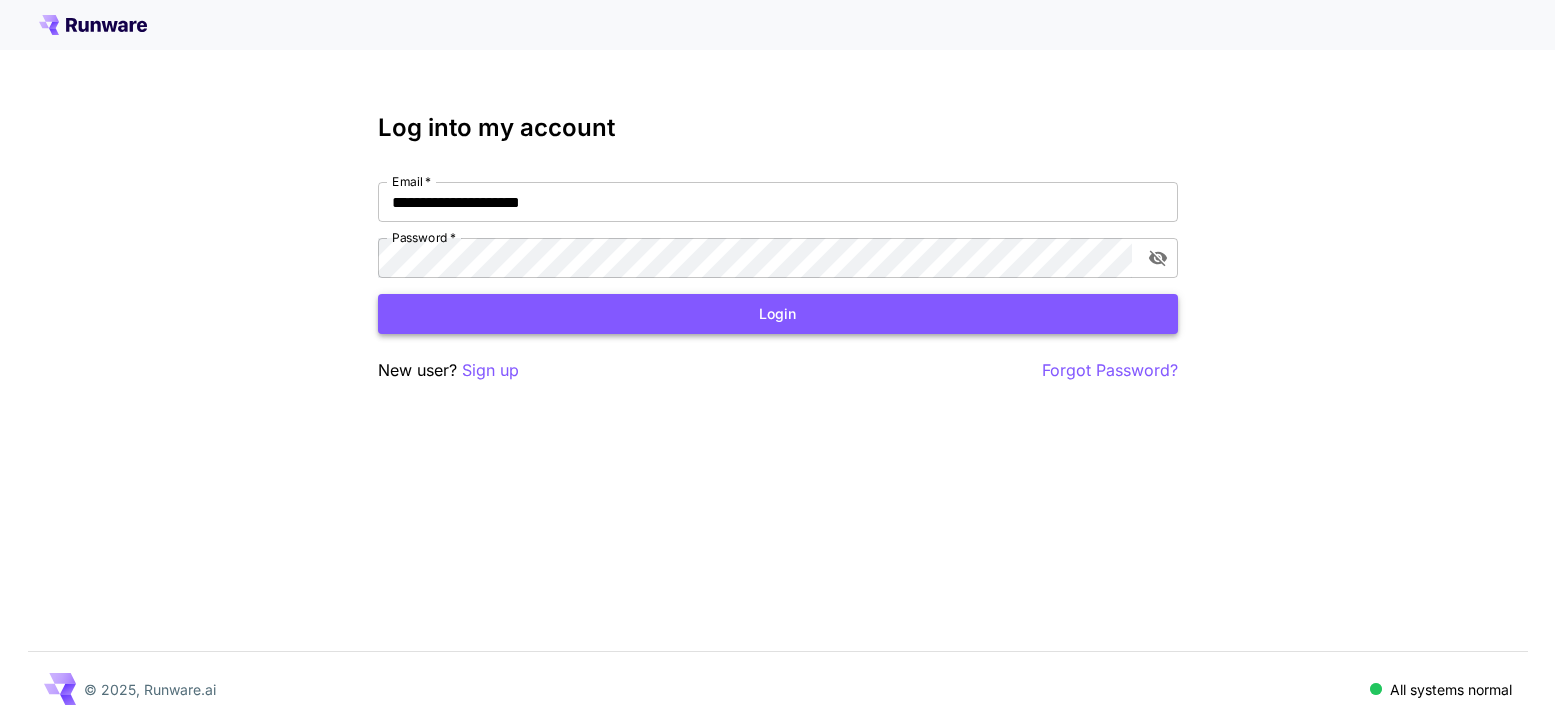 click on "Login" at bounding box center (778, 314) 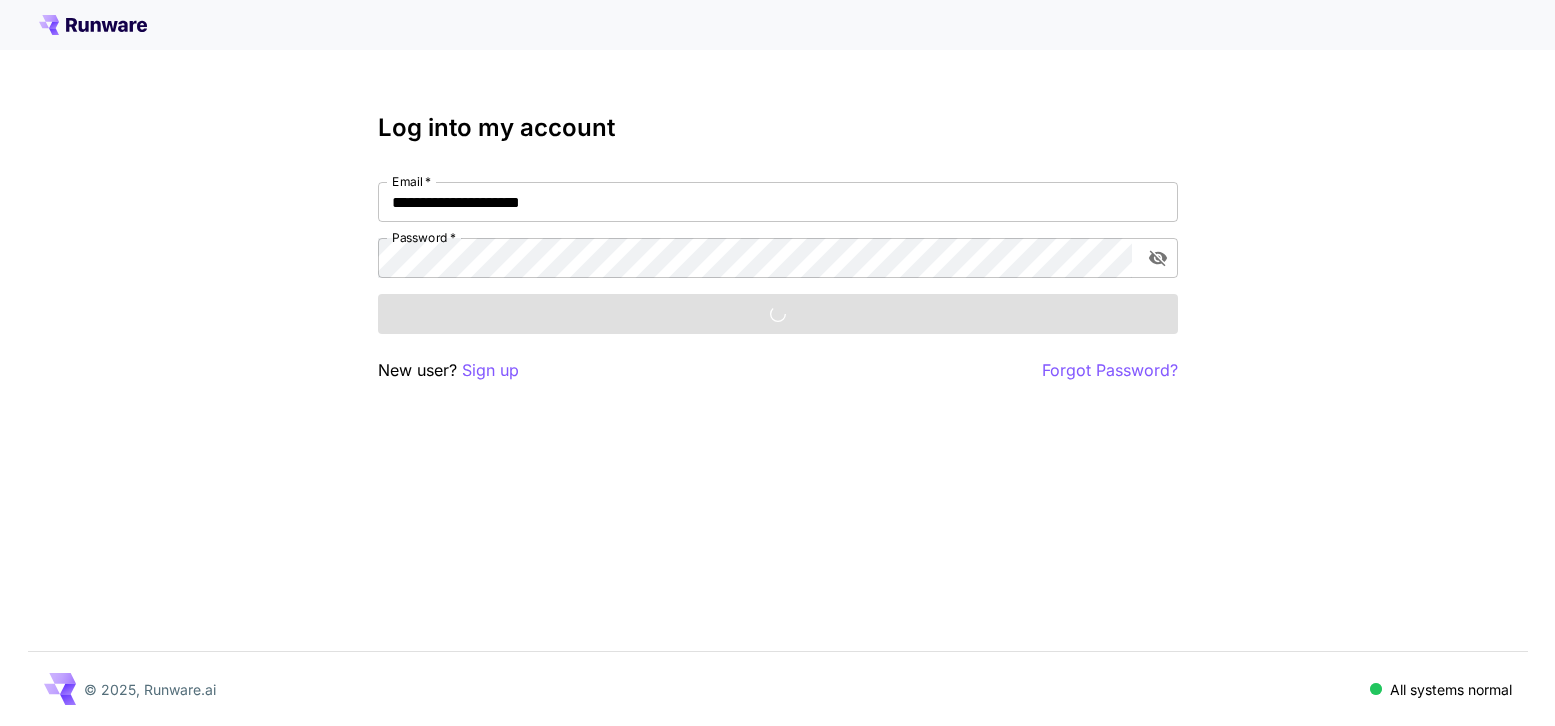 scroll, scrollTop: 0, scrollLeft: 0, axis: both 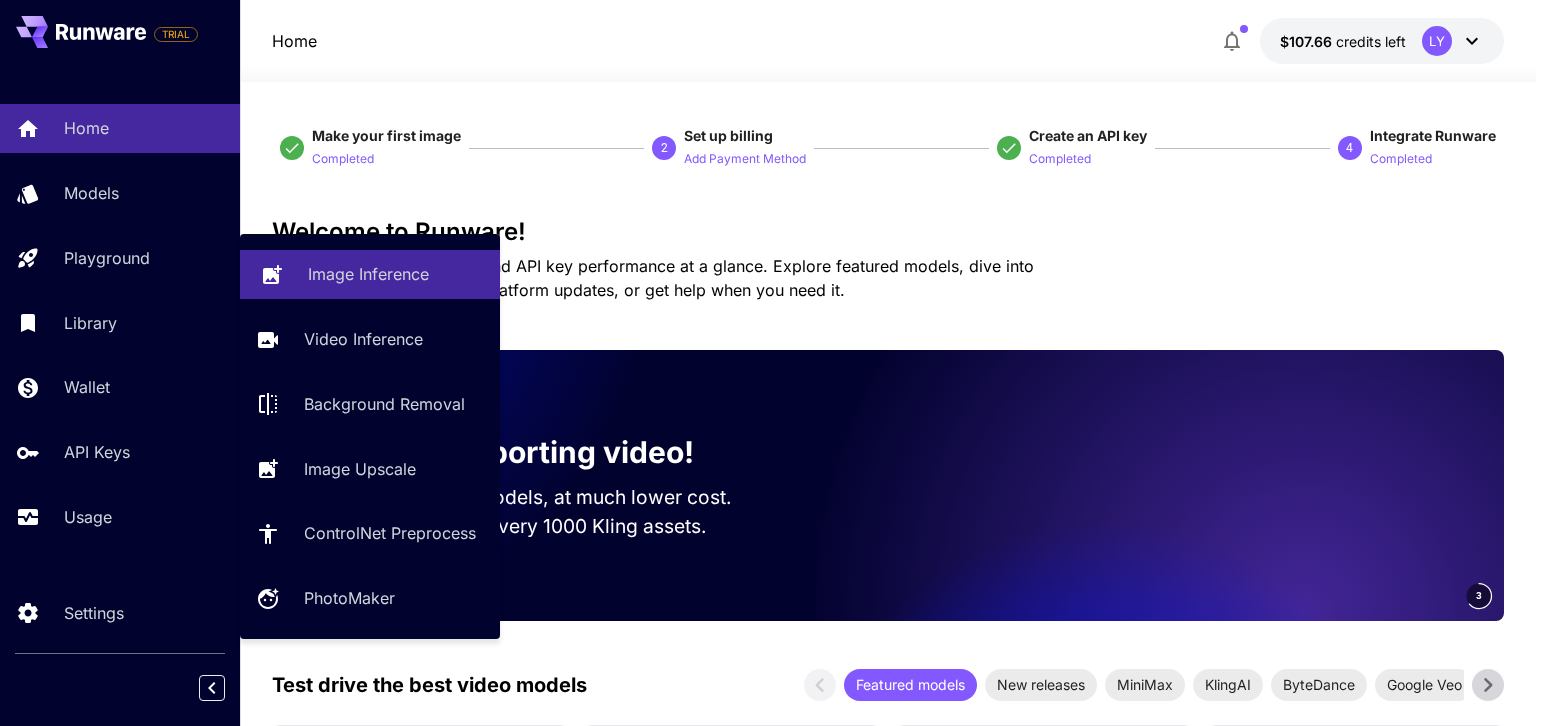 click on "Image Inference" at bounding box center (368, 274) 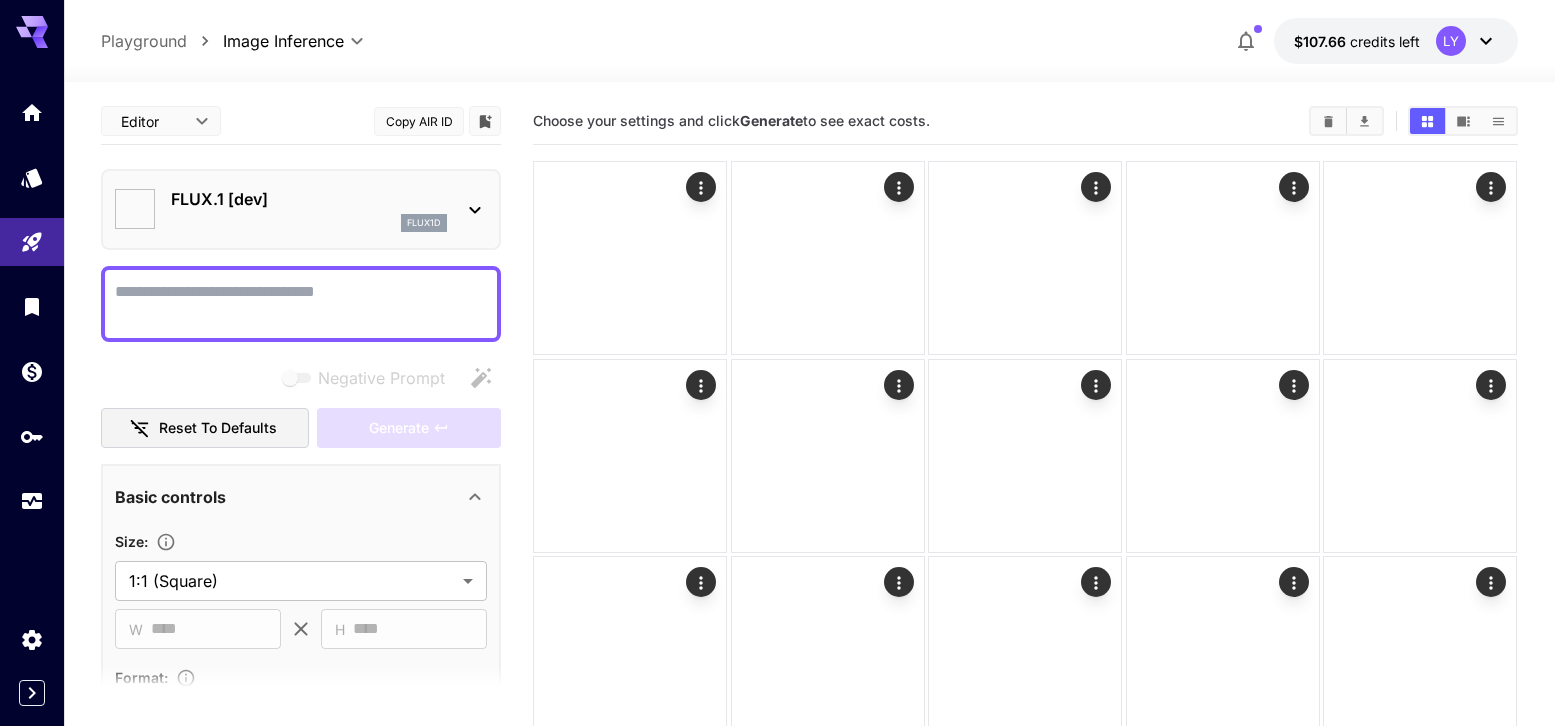 type on "**********" 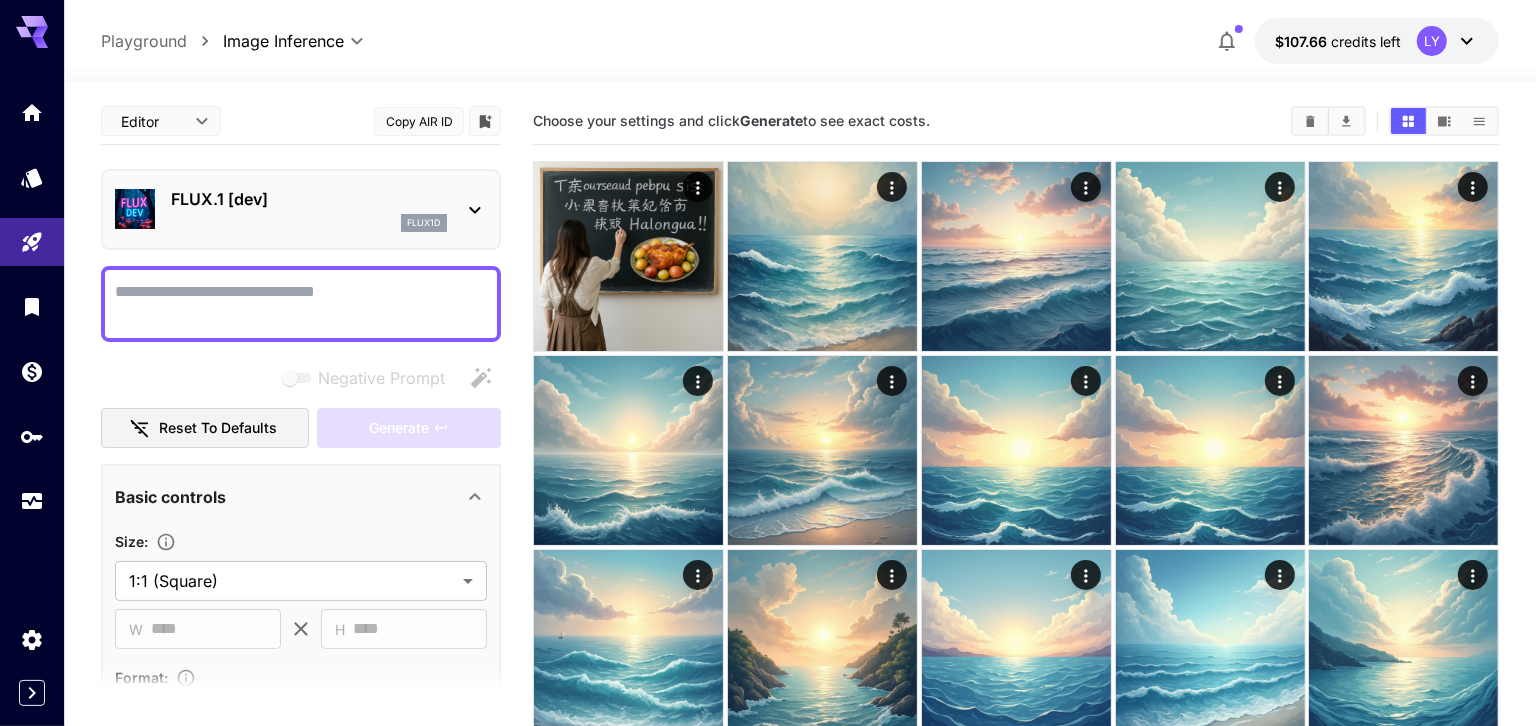 click on "FLUX.1 [dev]" at bounding box center [309, 199] 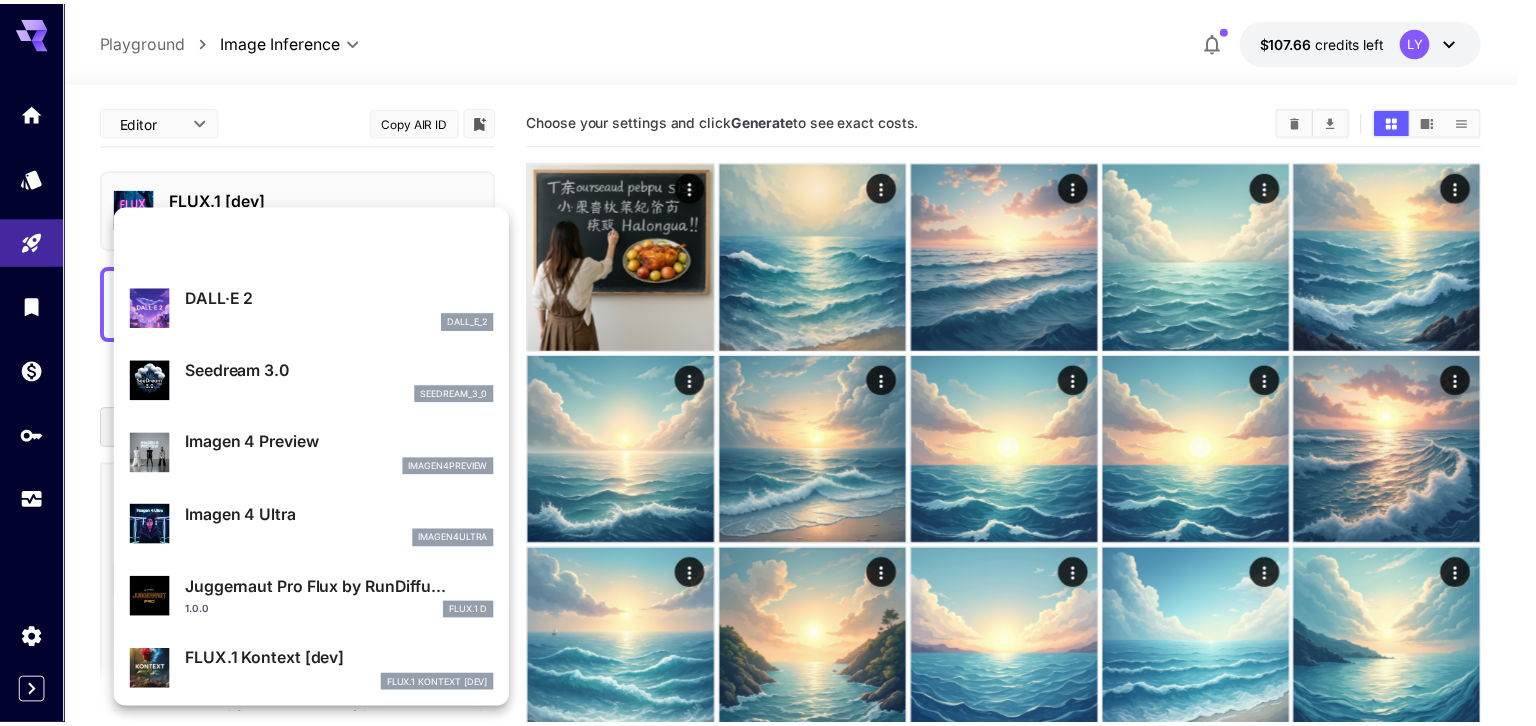 scroll, scrollTop: 455, scrollLeft: 0, axis: vertical 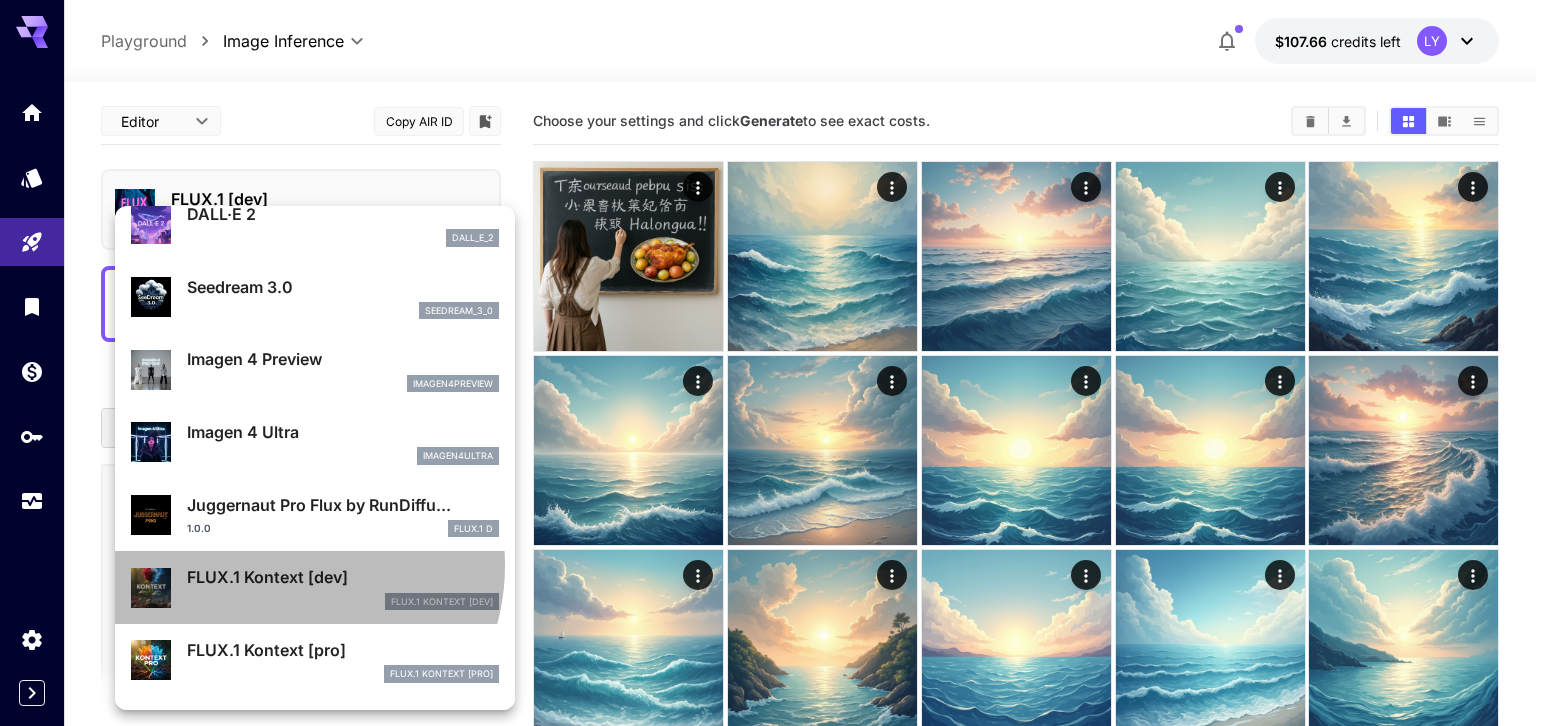 click on "FLUX.1 Kontext [dev]" at bounding box center (343, 577) 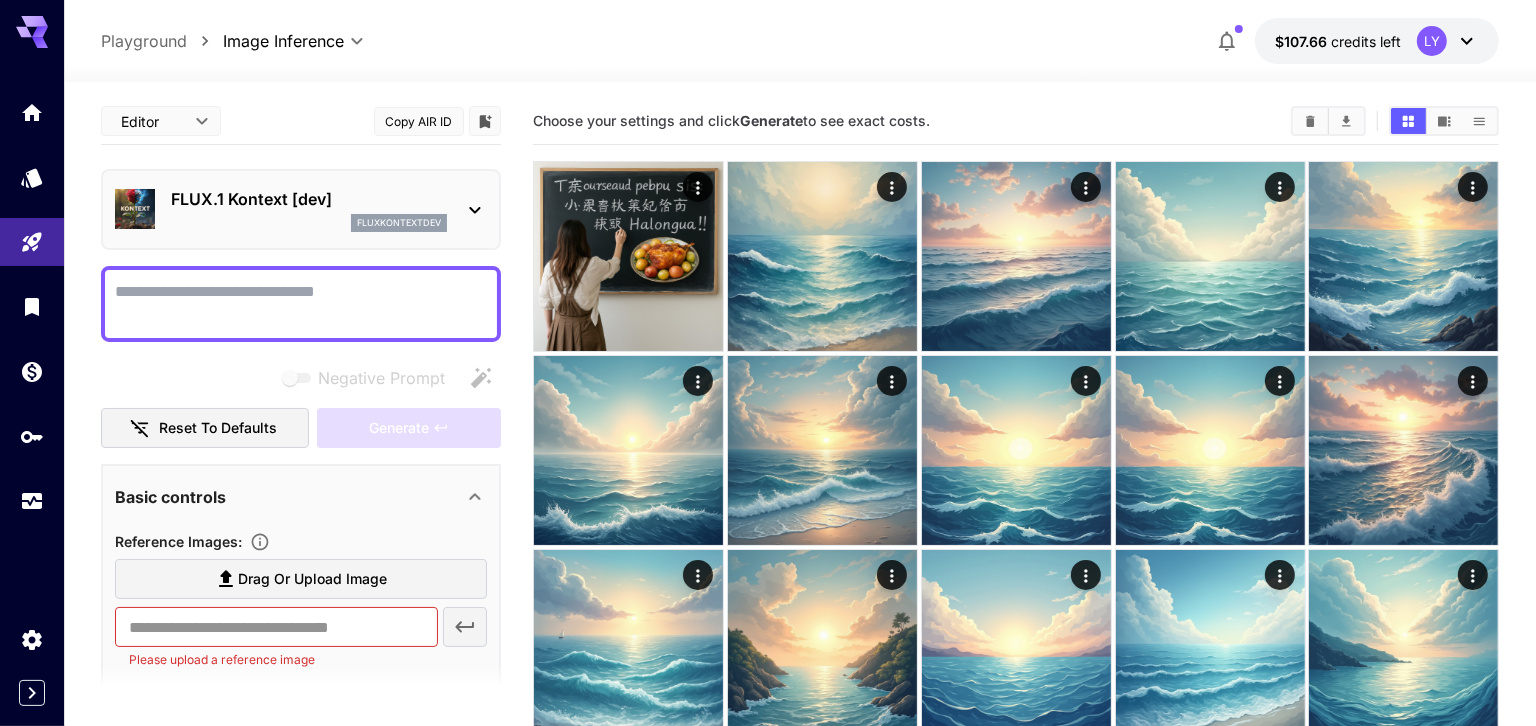 click on "Drag or upload image" at bounding box center [312, 579] 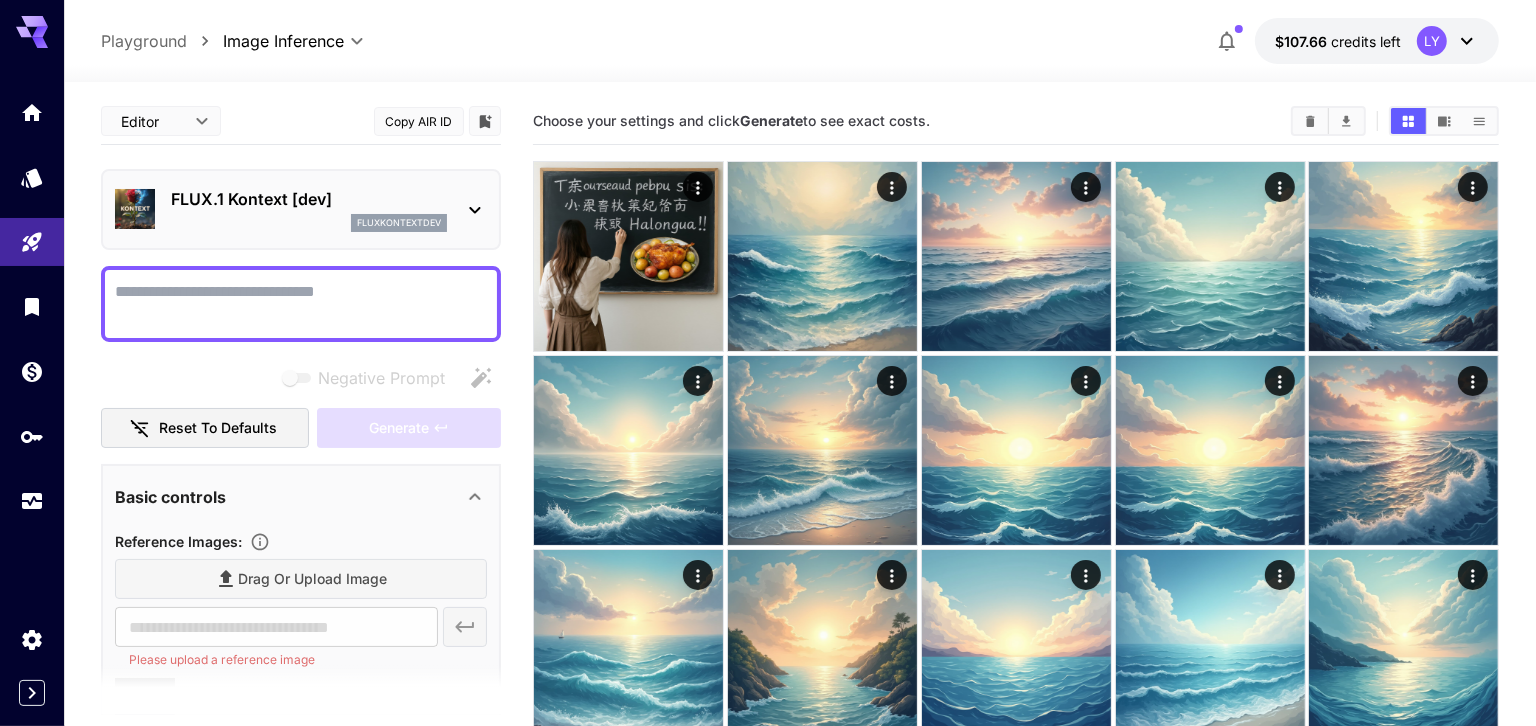 click on "Negative Prompt" at bounding box center [301, 304] 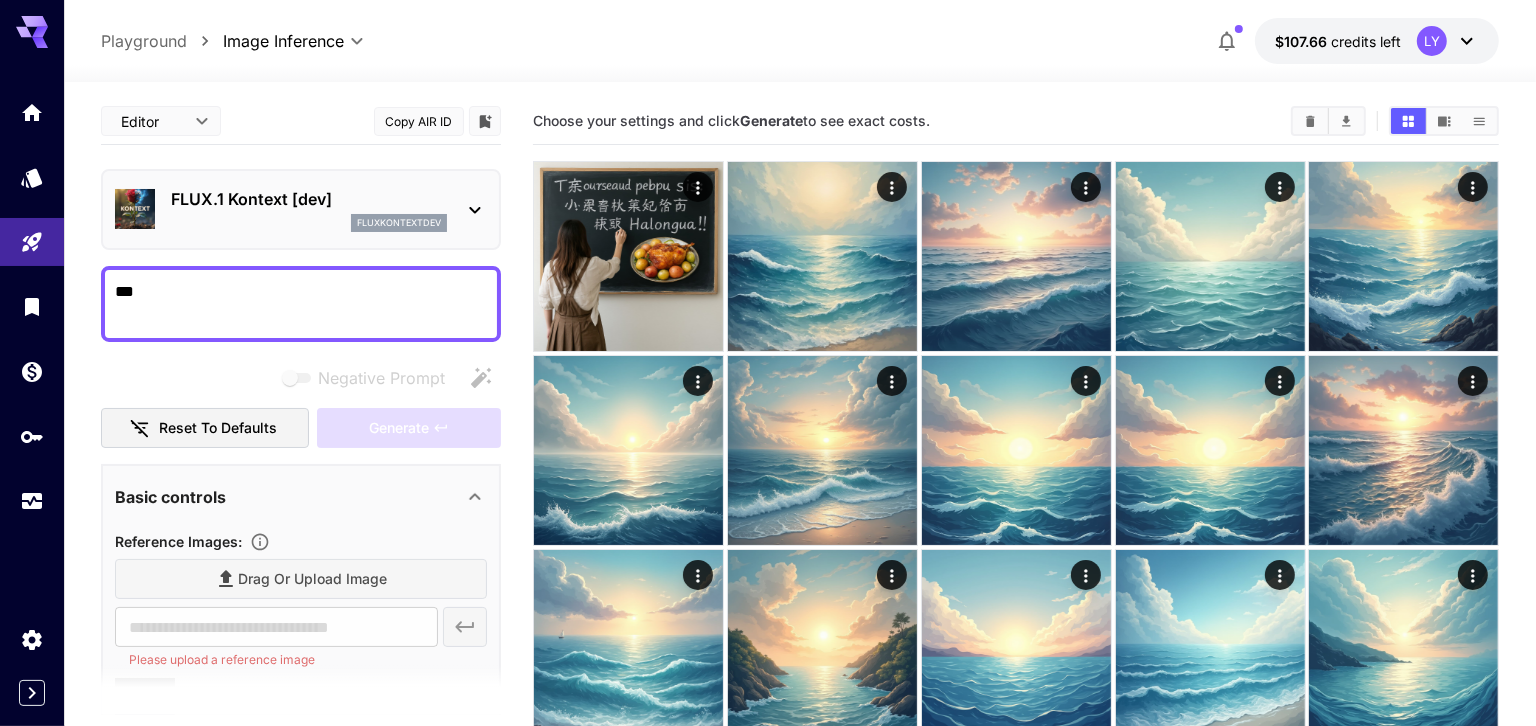 type on "****" 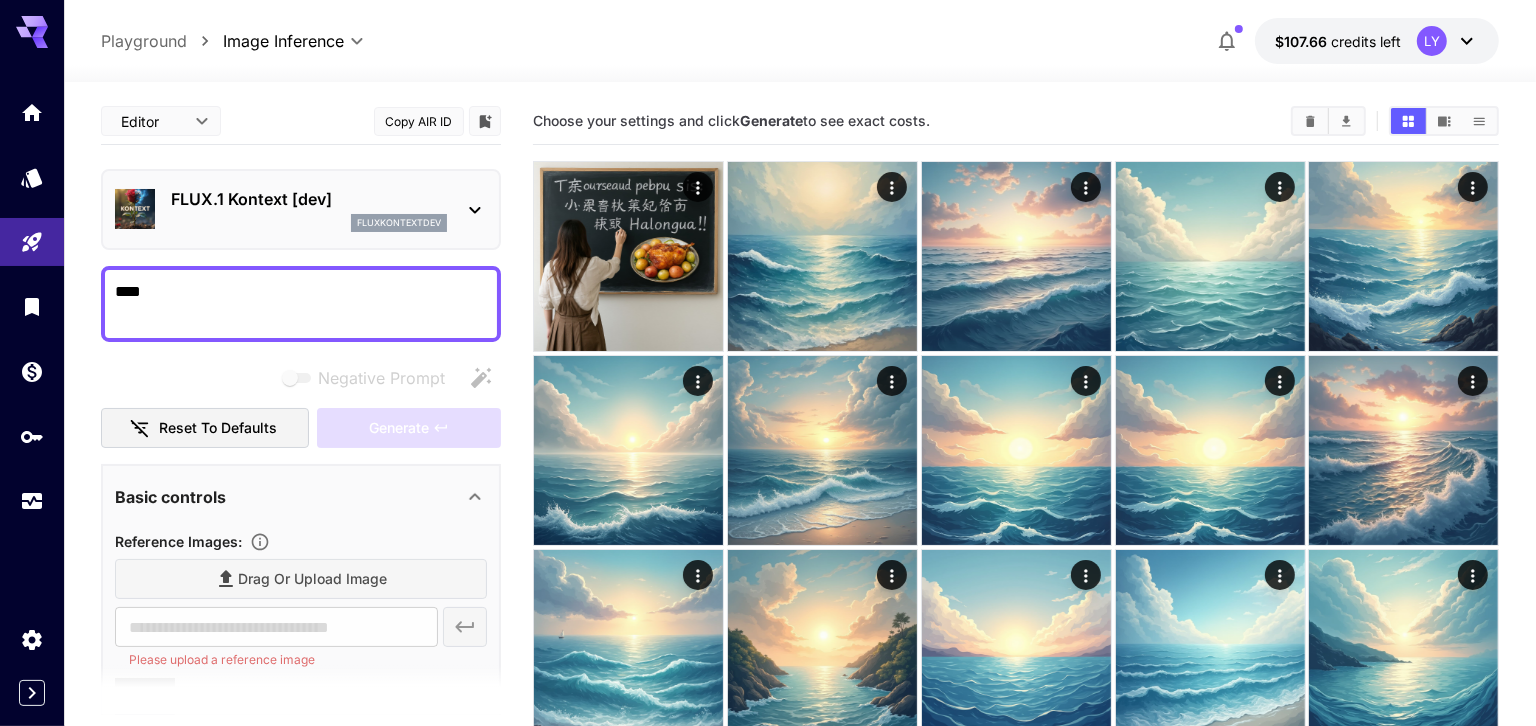 type on "**********" 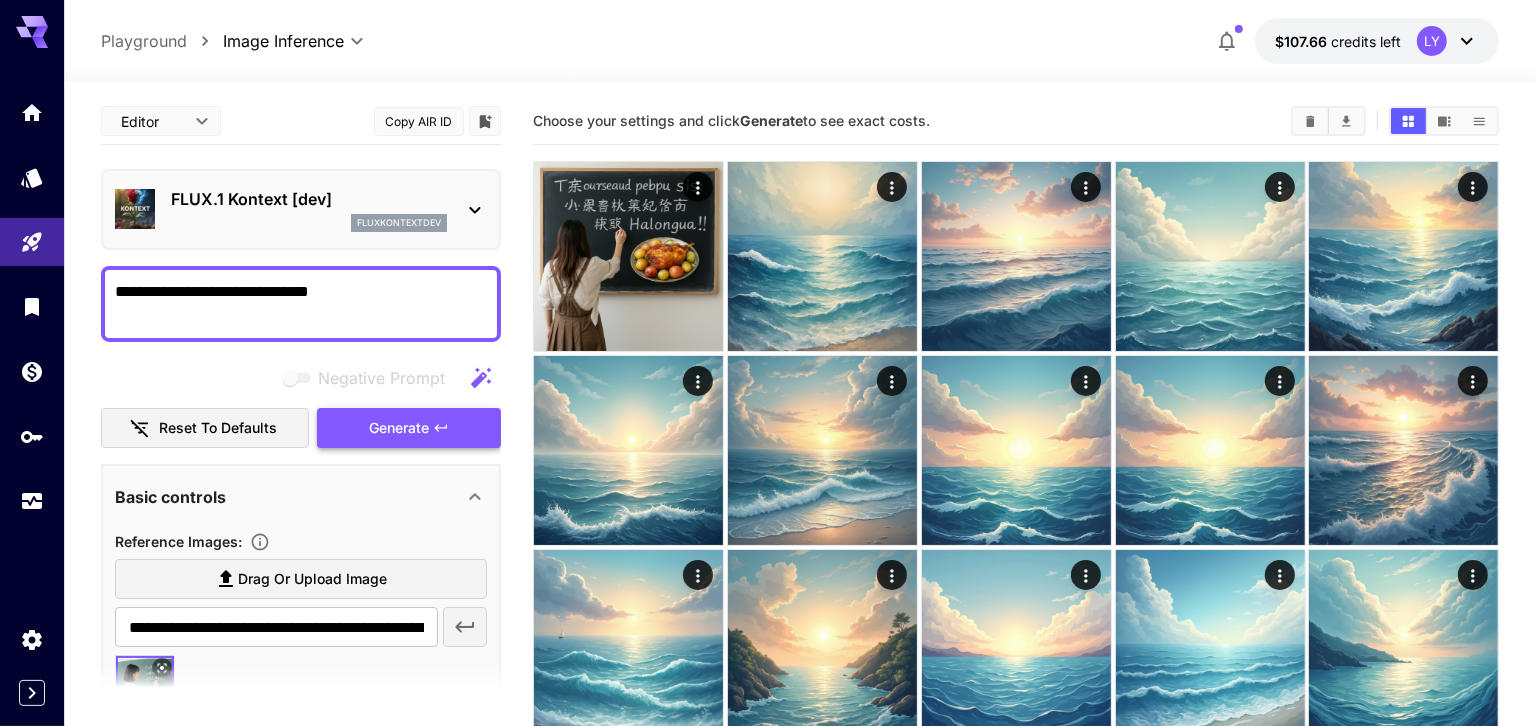 type on "**********" 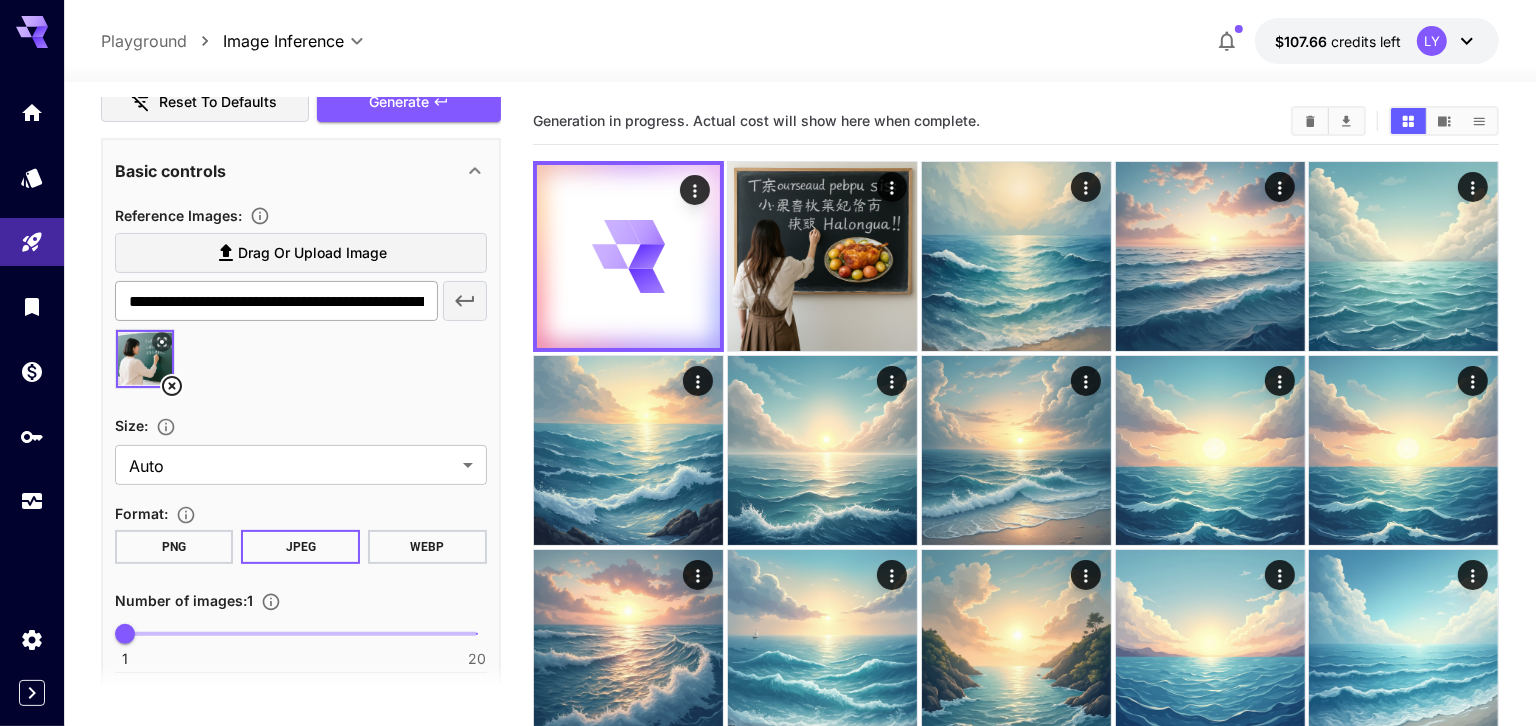 scroll, scrollTop: 224, scrollLeft: 0, axis: vertical 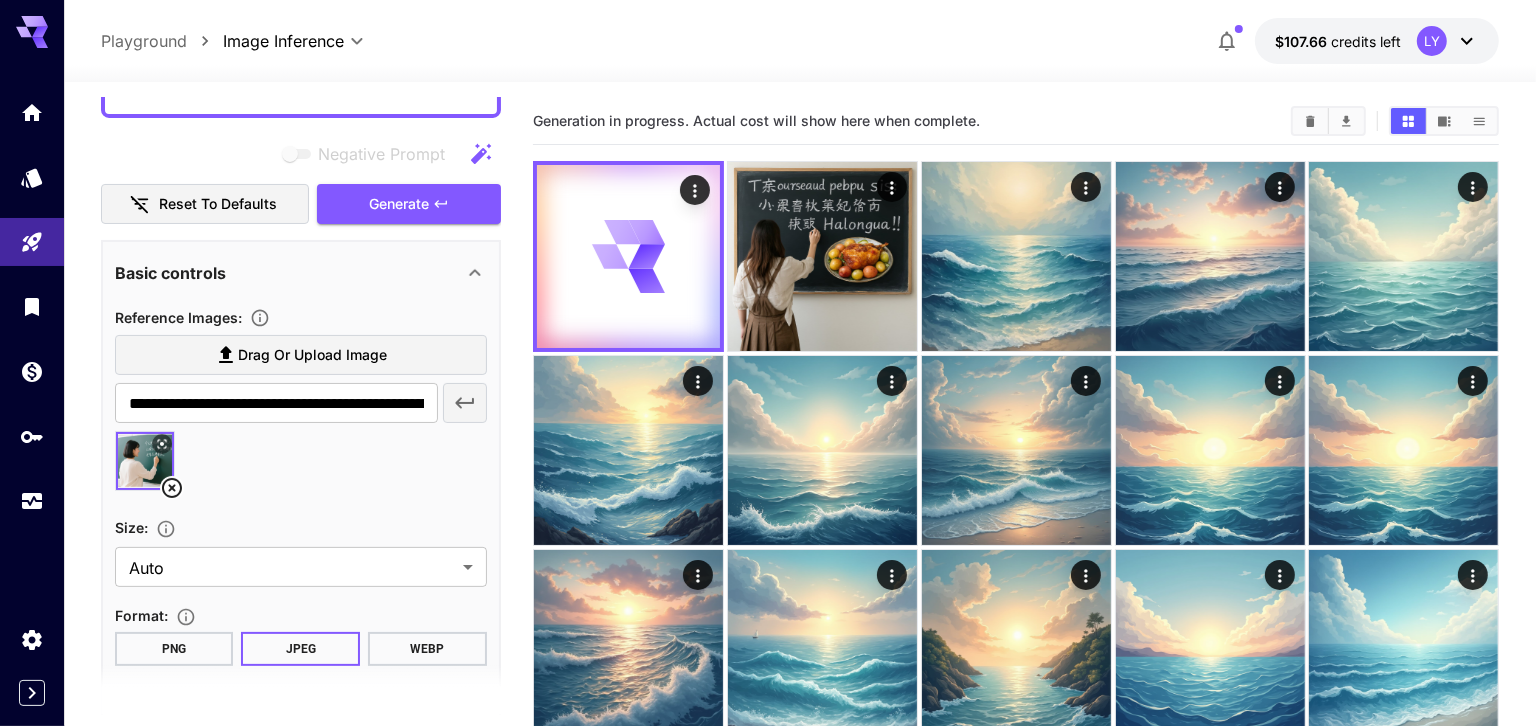 click 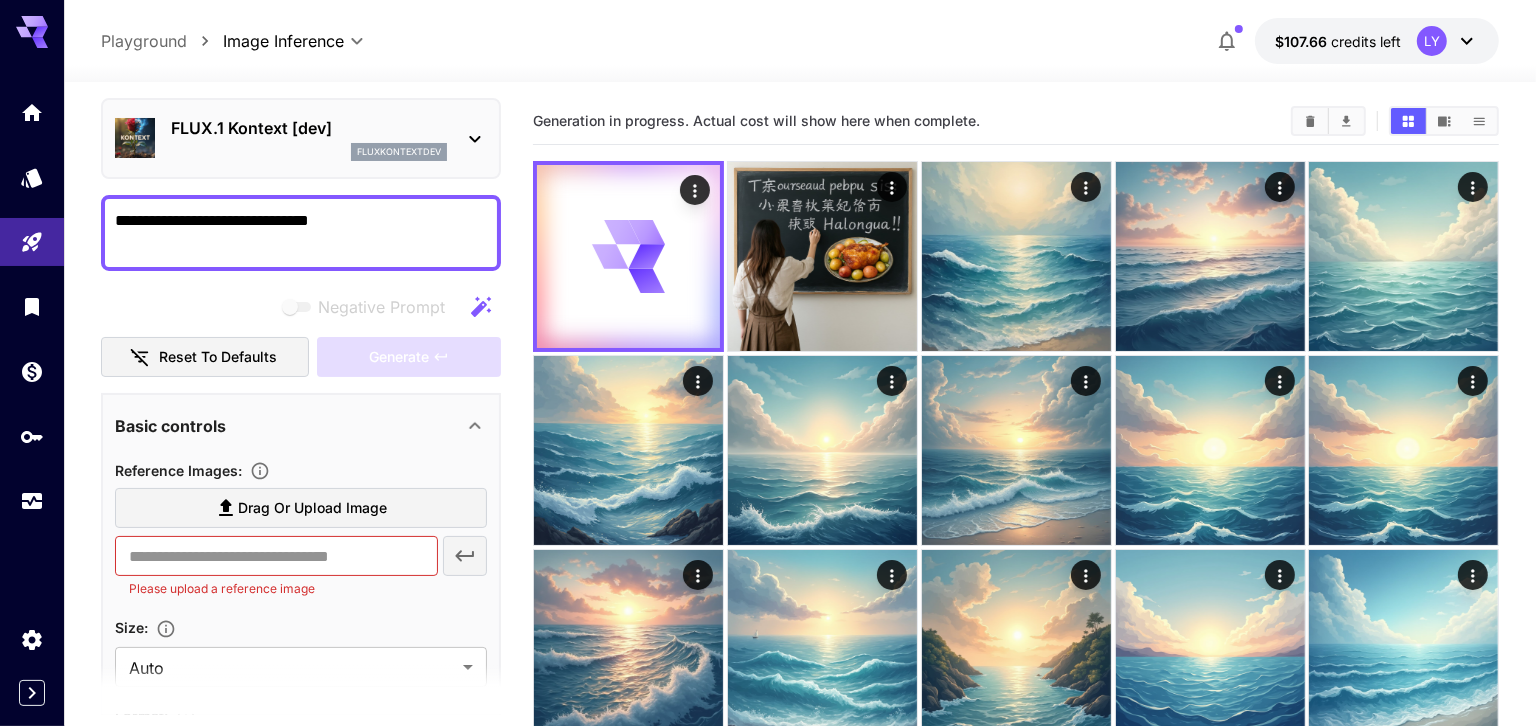 scroll, scrollTop: 243, scrollLeft: 0, axis: vertical 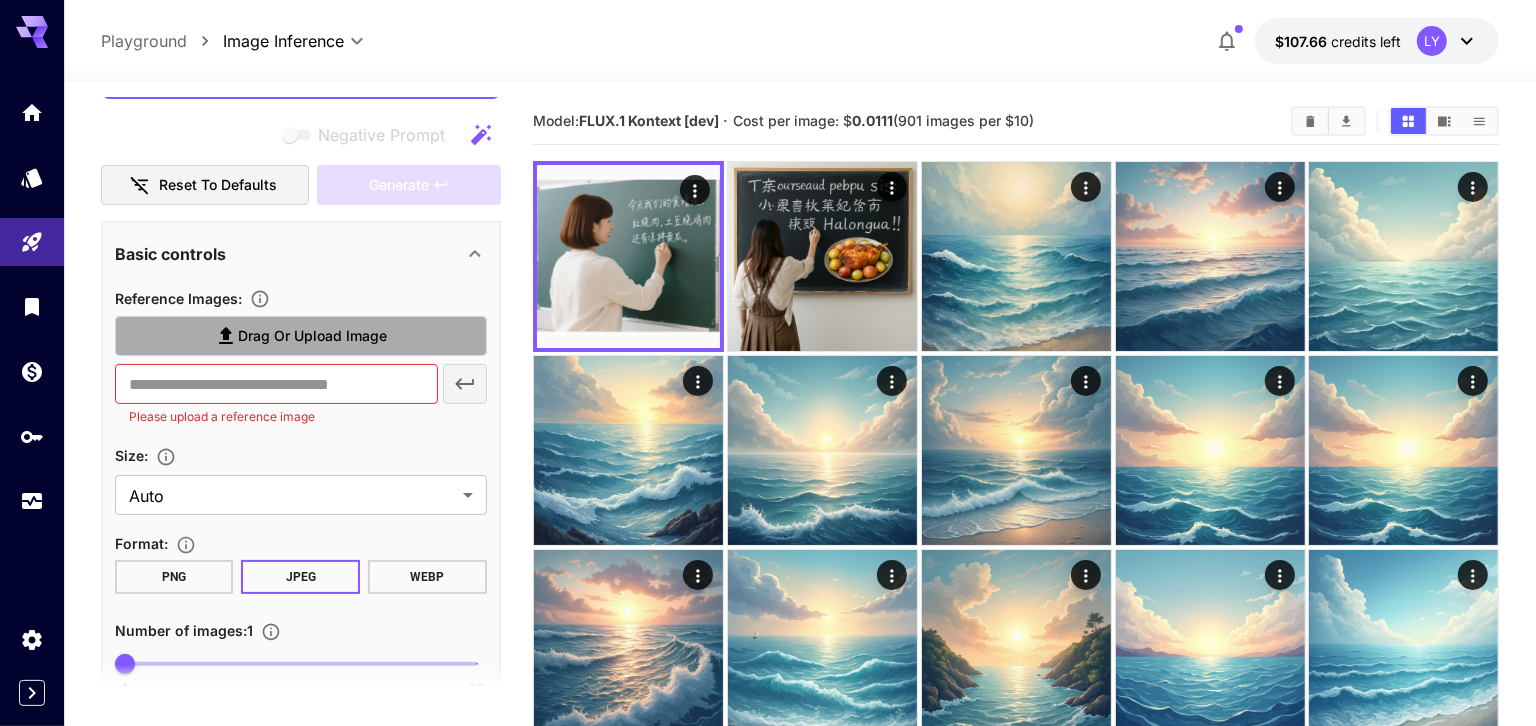 click on "Drag or upload image" at bounding box center [312, 336] 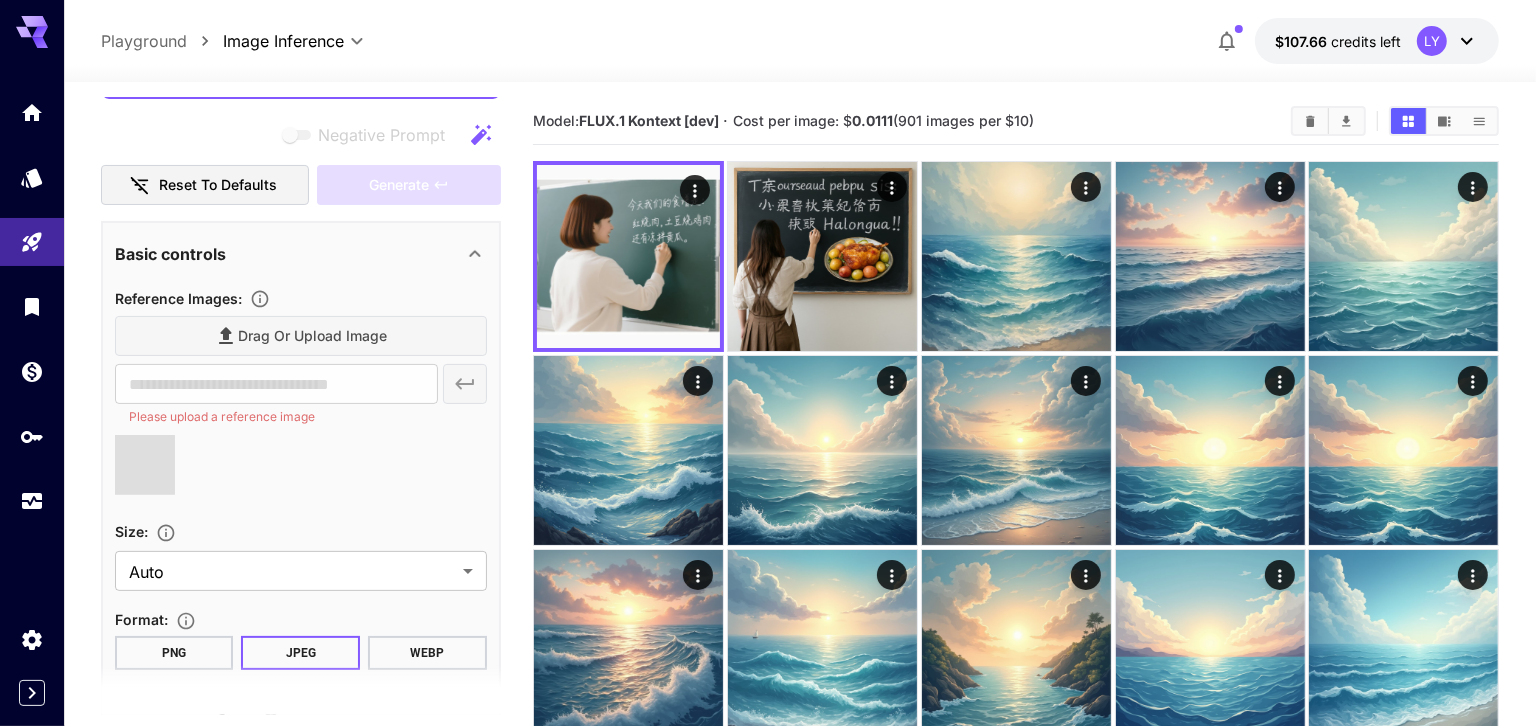 type on "**********" 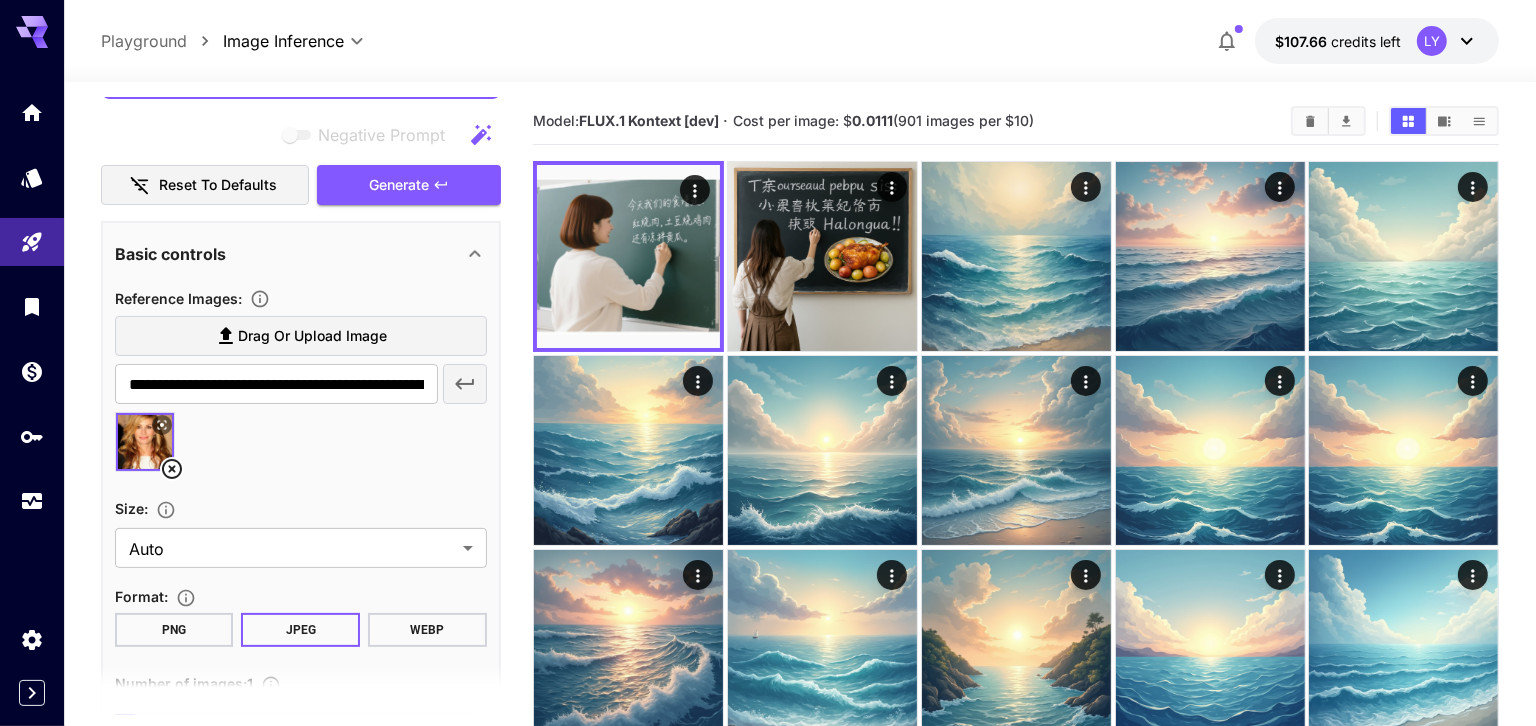 scroll, scrollTop: 0, scrollLeft: 0, axis: both 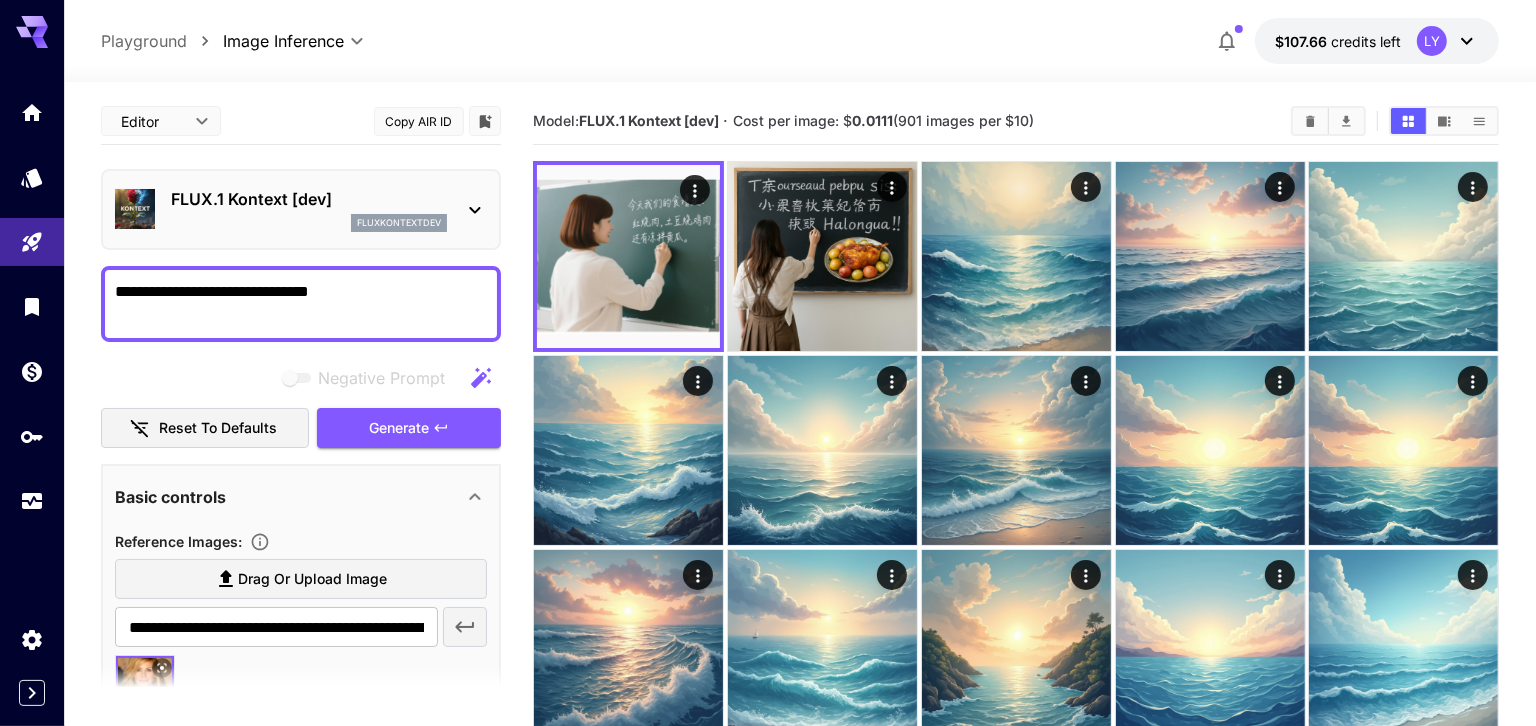 click on "**********" at bounding box center [301, 304] 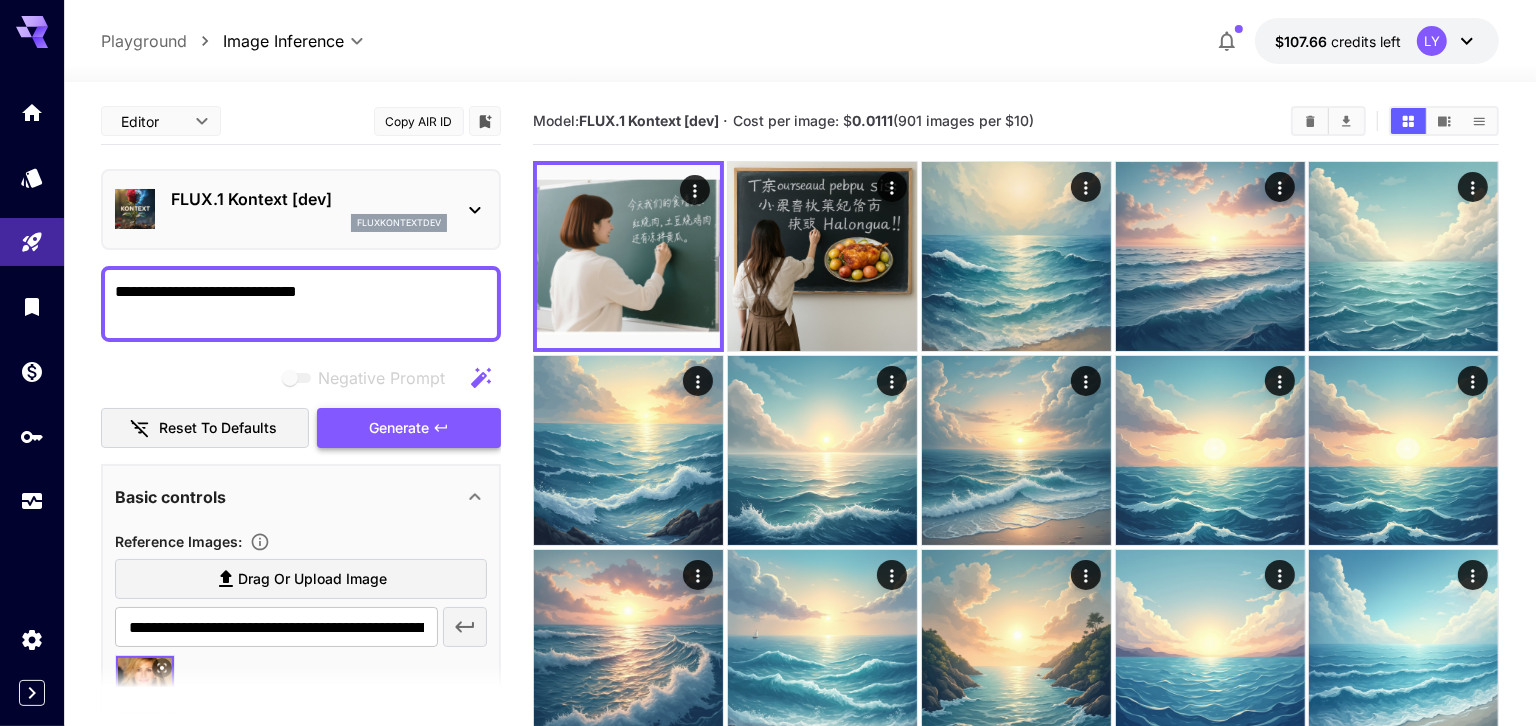 type on "**********" 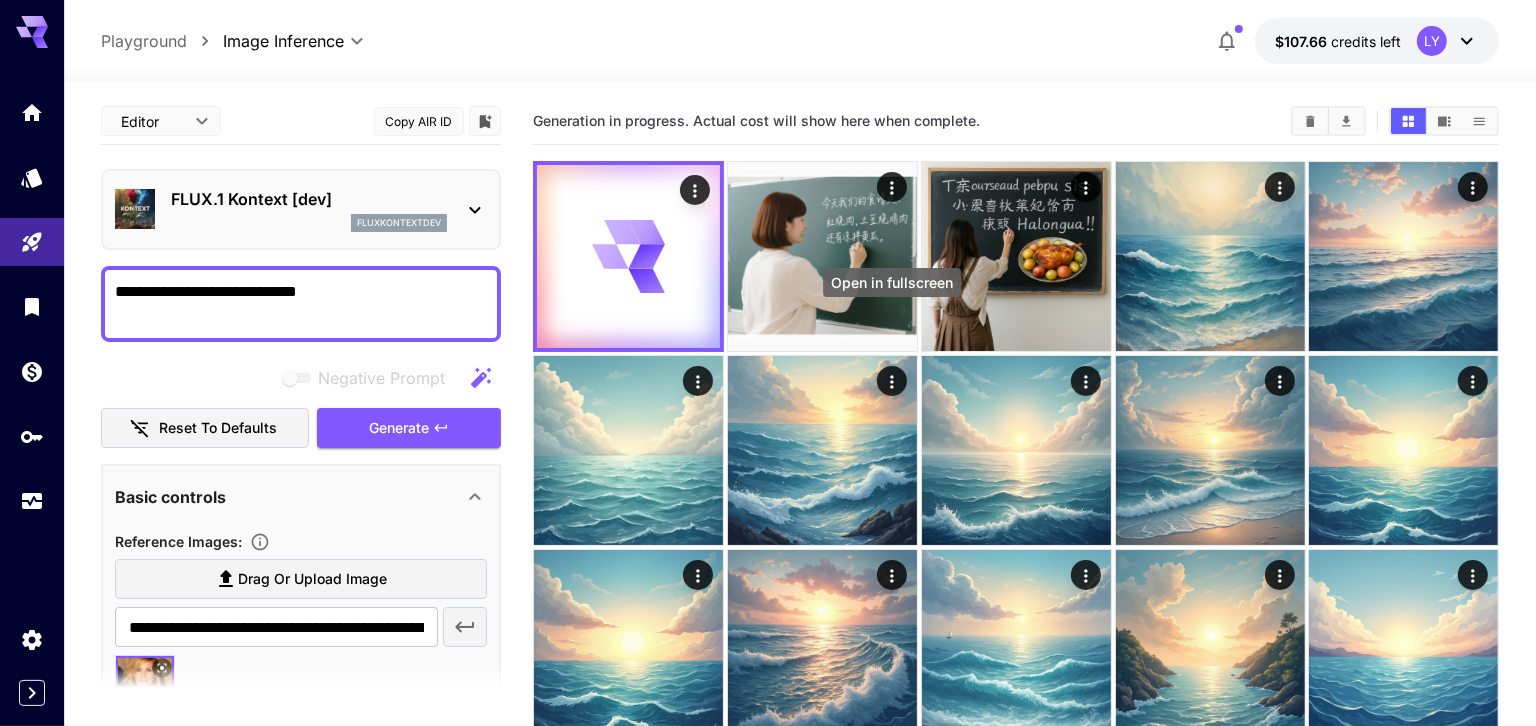 click on "Open in fullscreen" at bounding box center (892, 288) 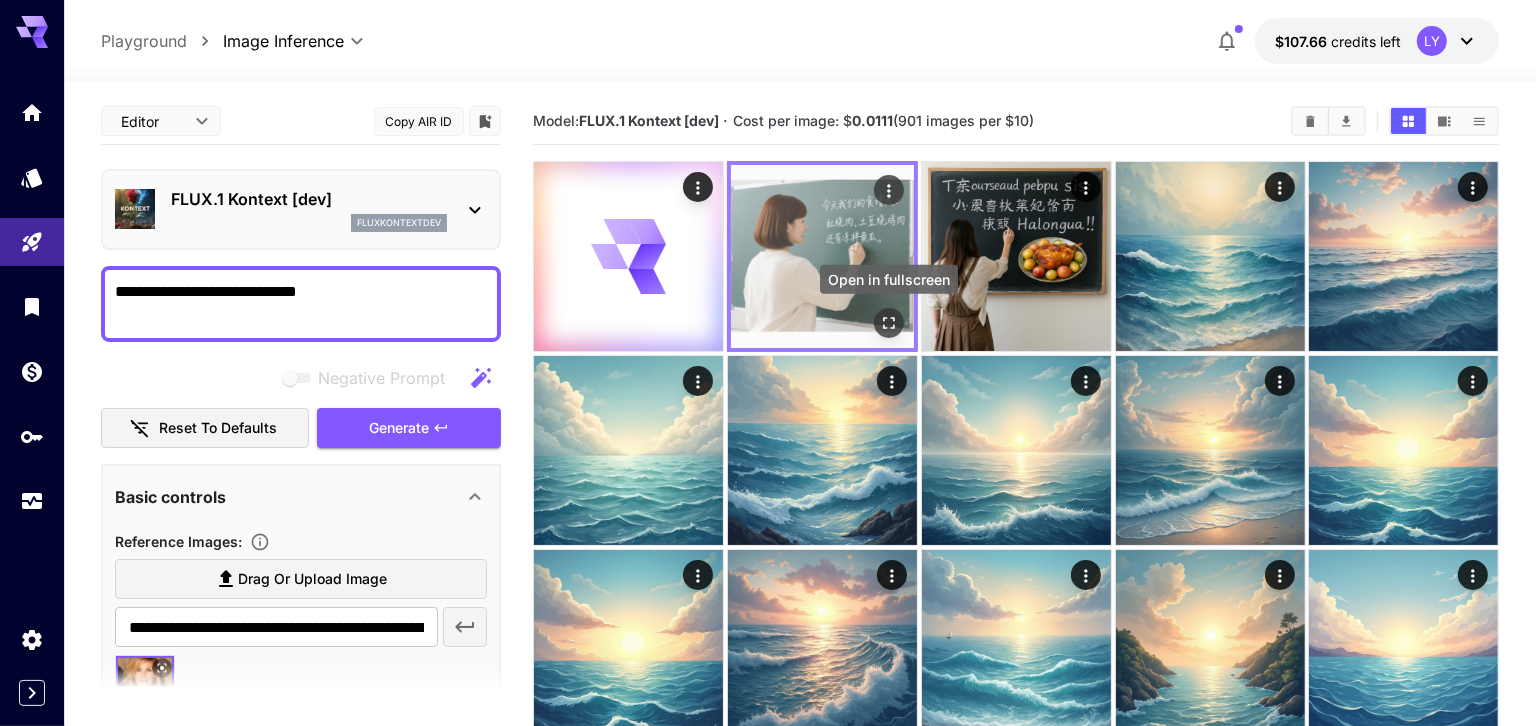 click 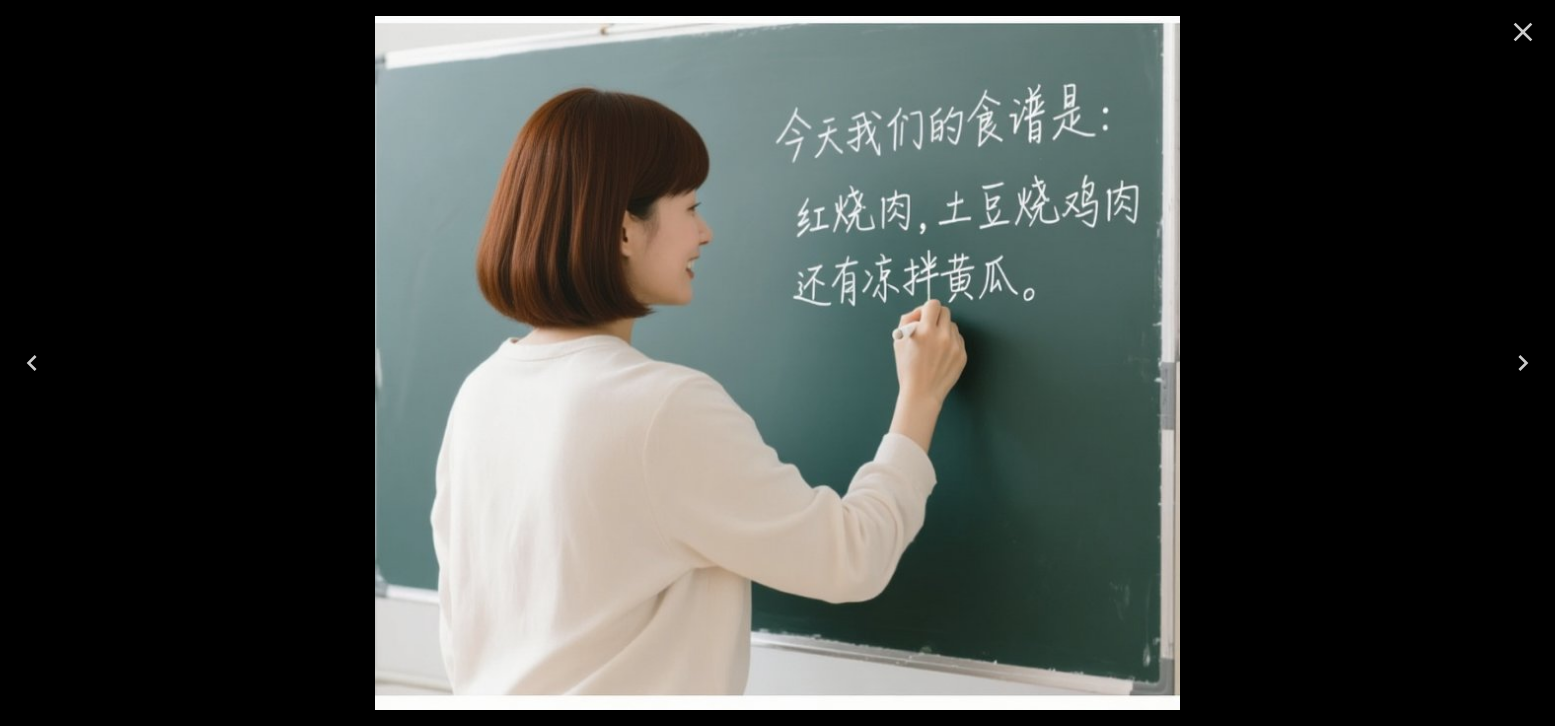 click 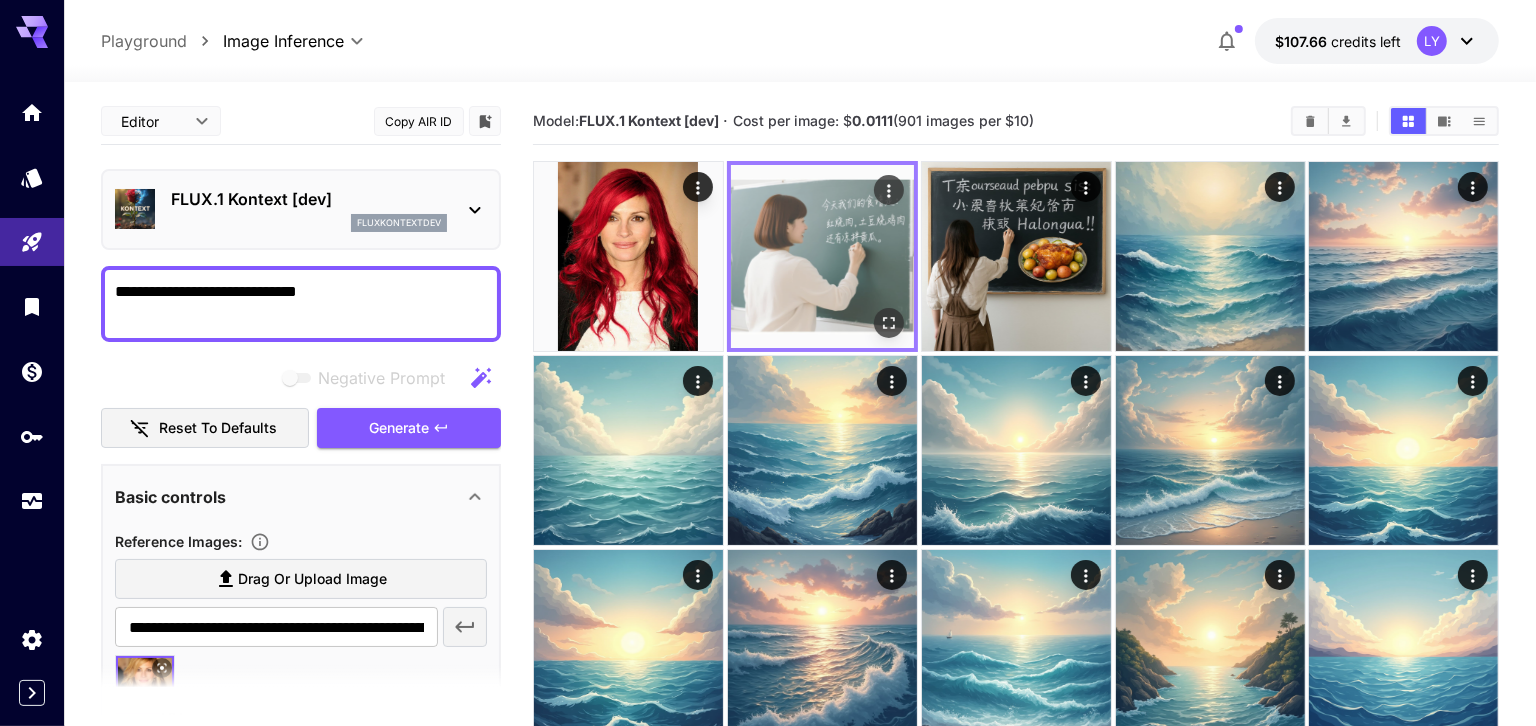 click 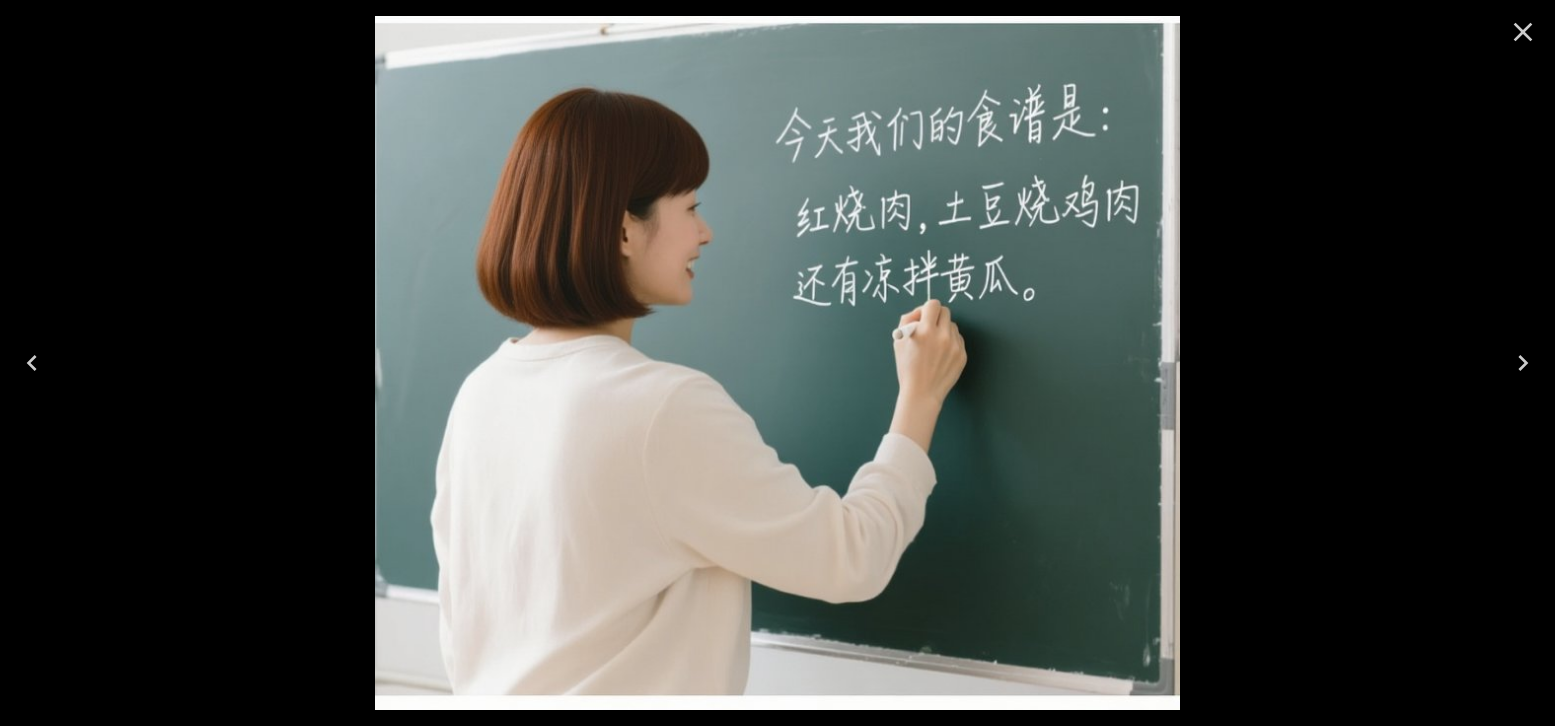 click 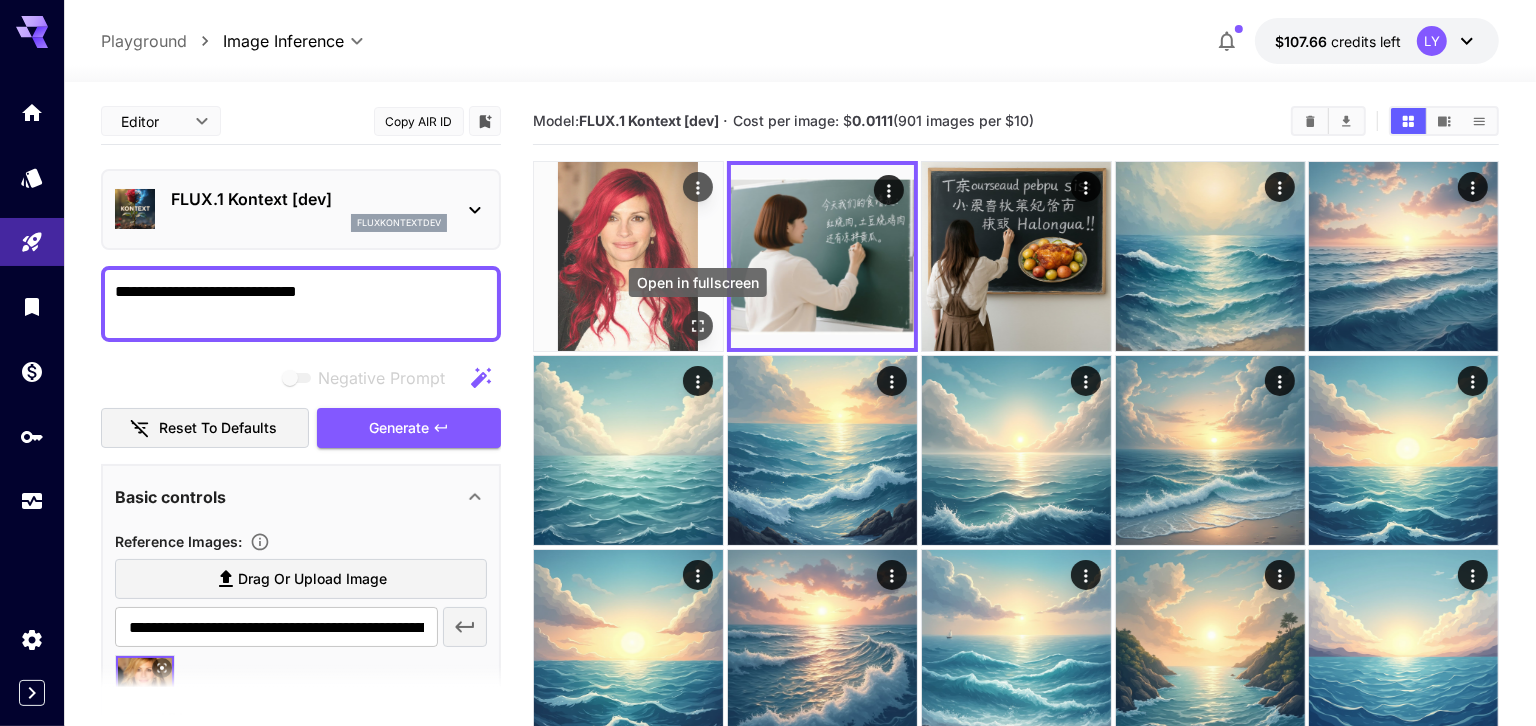 click 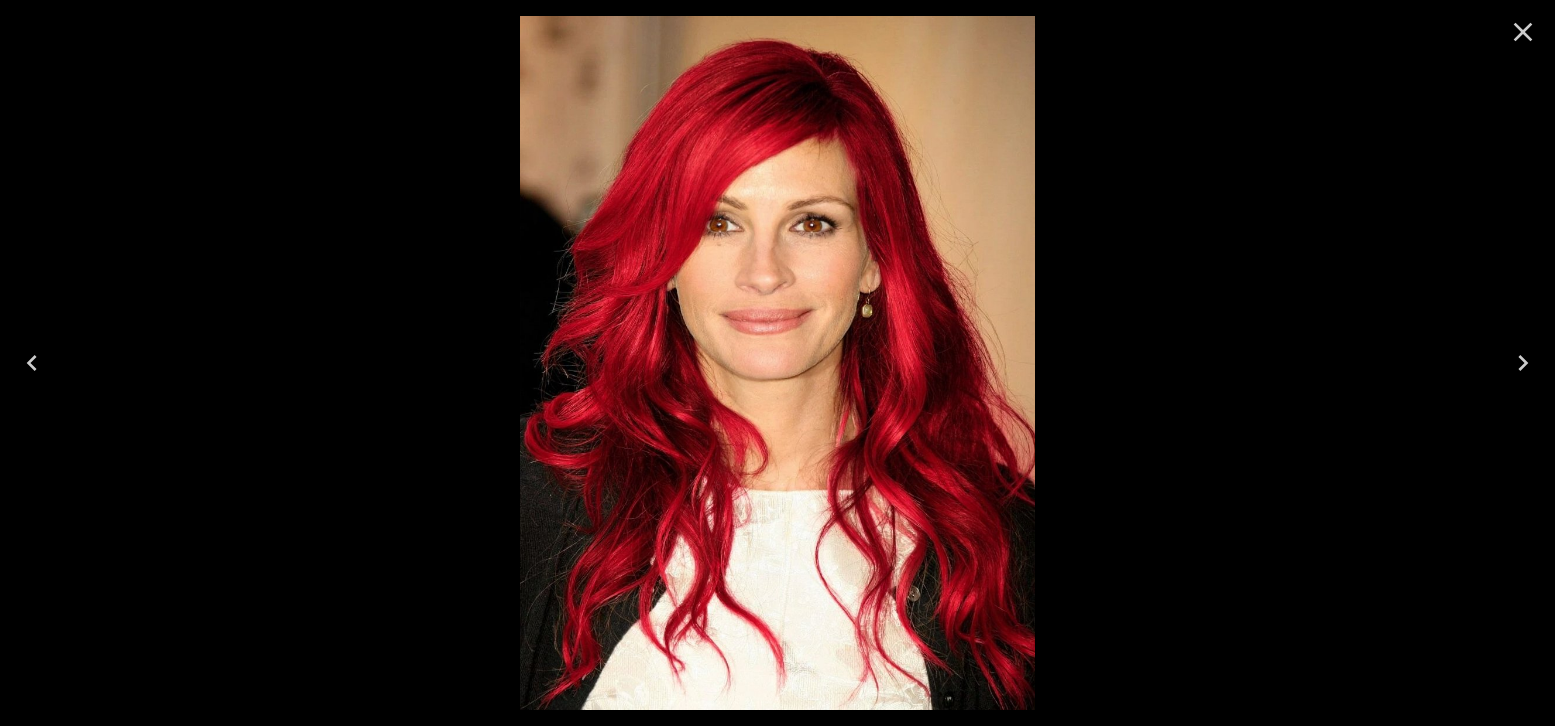 click 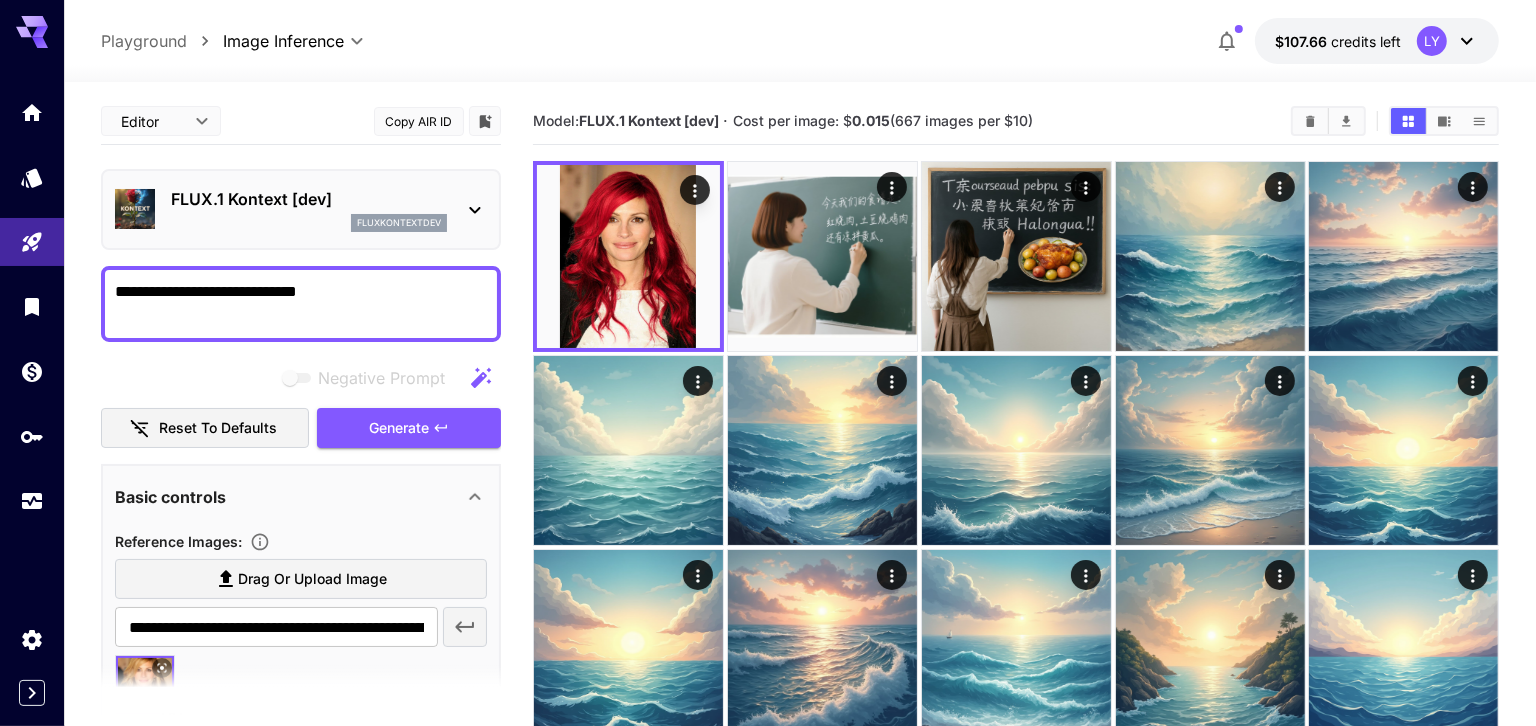 click on "**********" at bounding box center [301, 304] 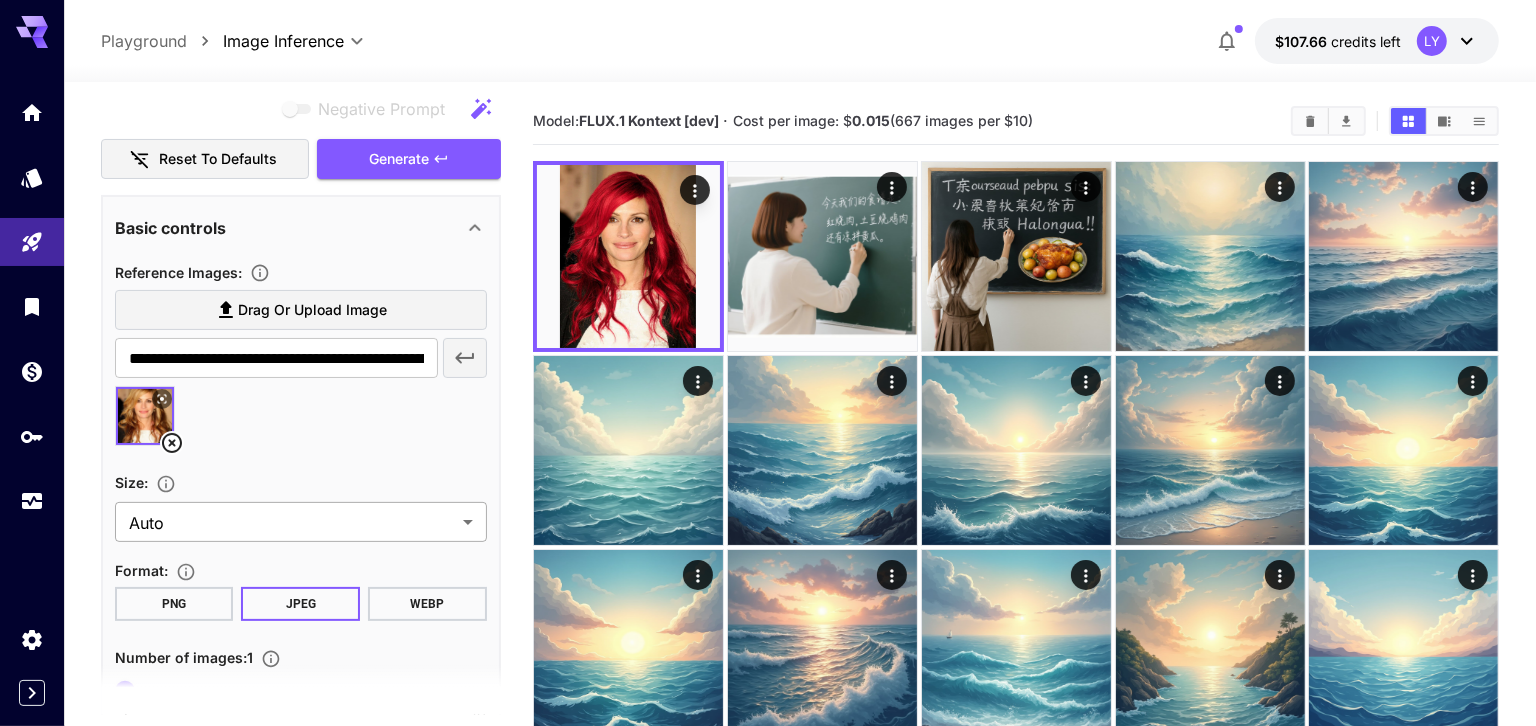 scroll, scrollTop: 270, scrollLeft: 0, axis: vertical 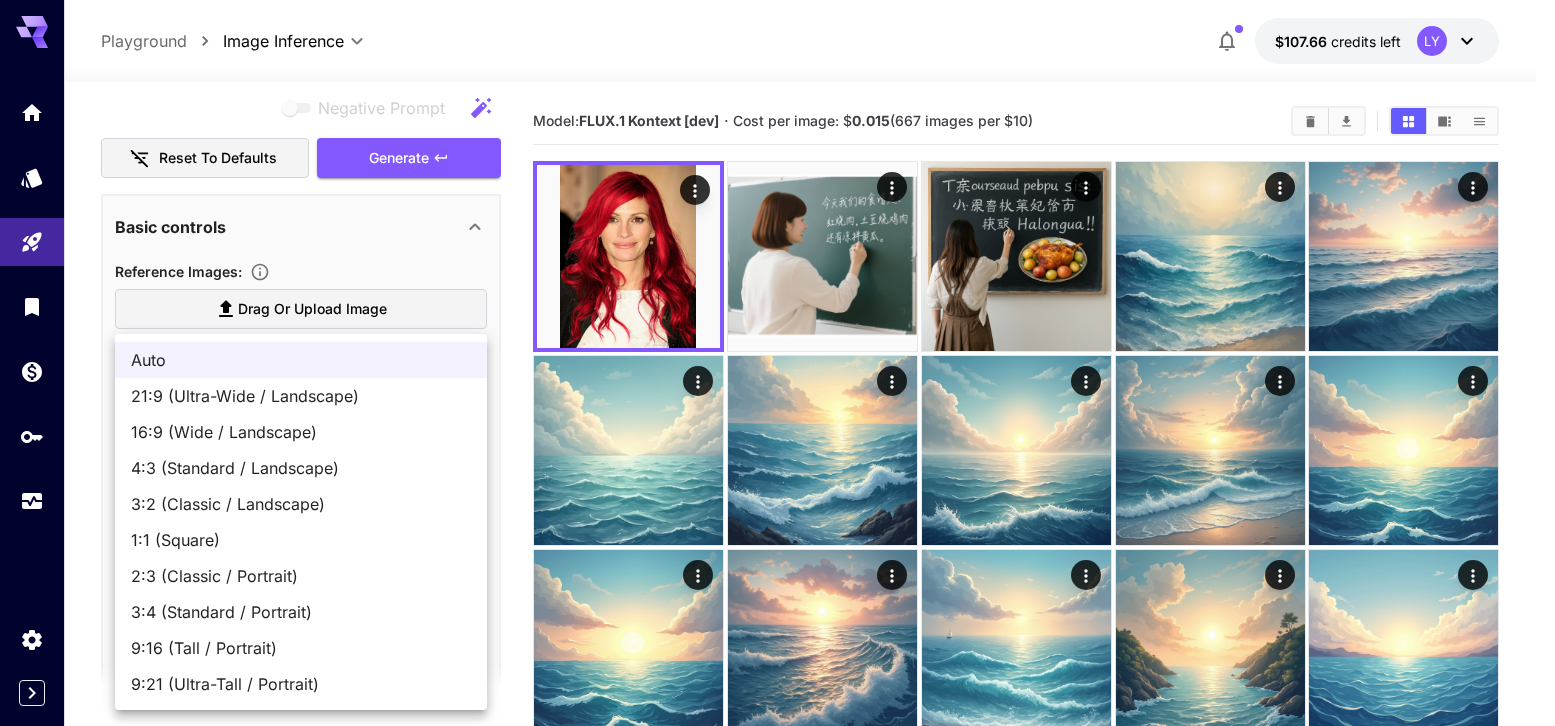 click on "**********" at bounding box center (777, 1076) 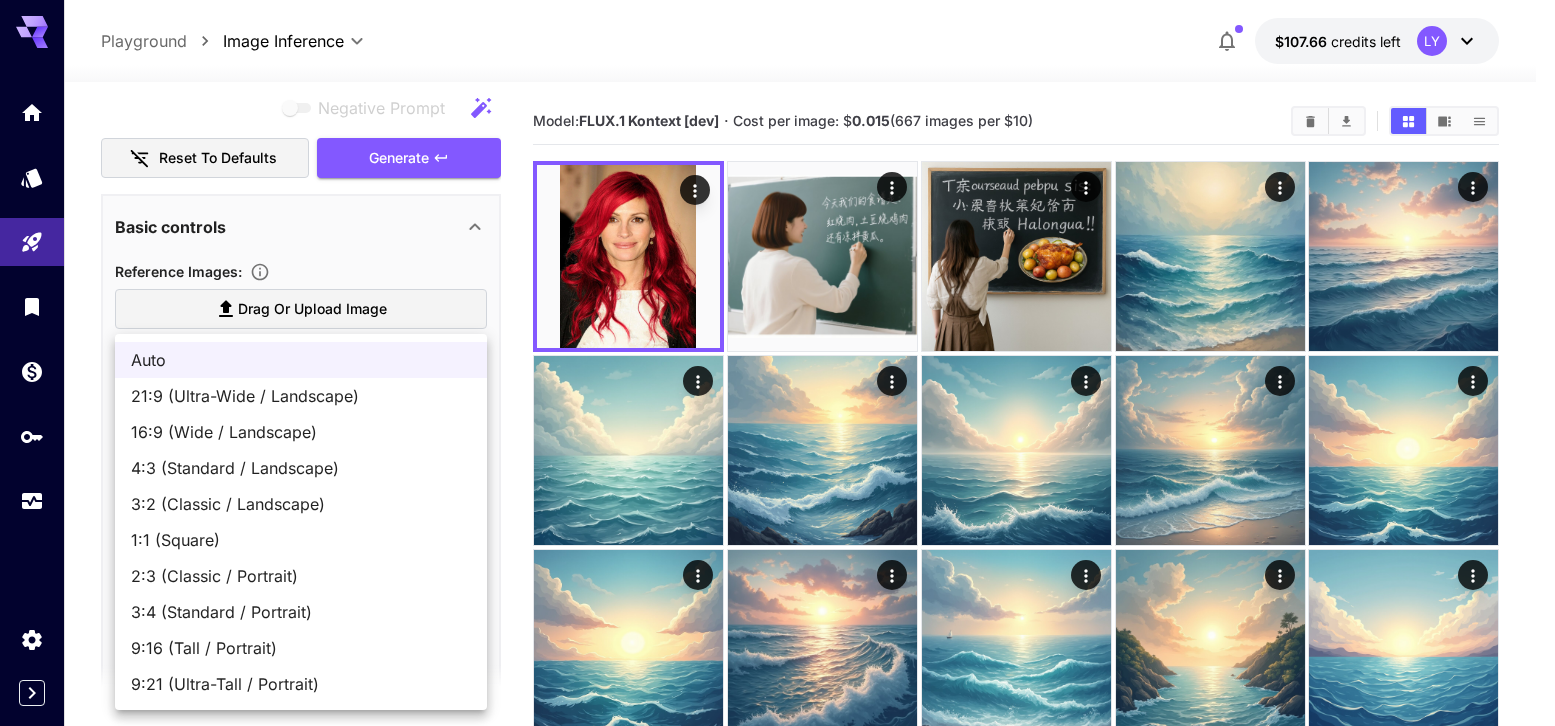 click at bounding box center (777, 363) 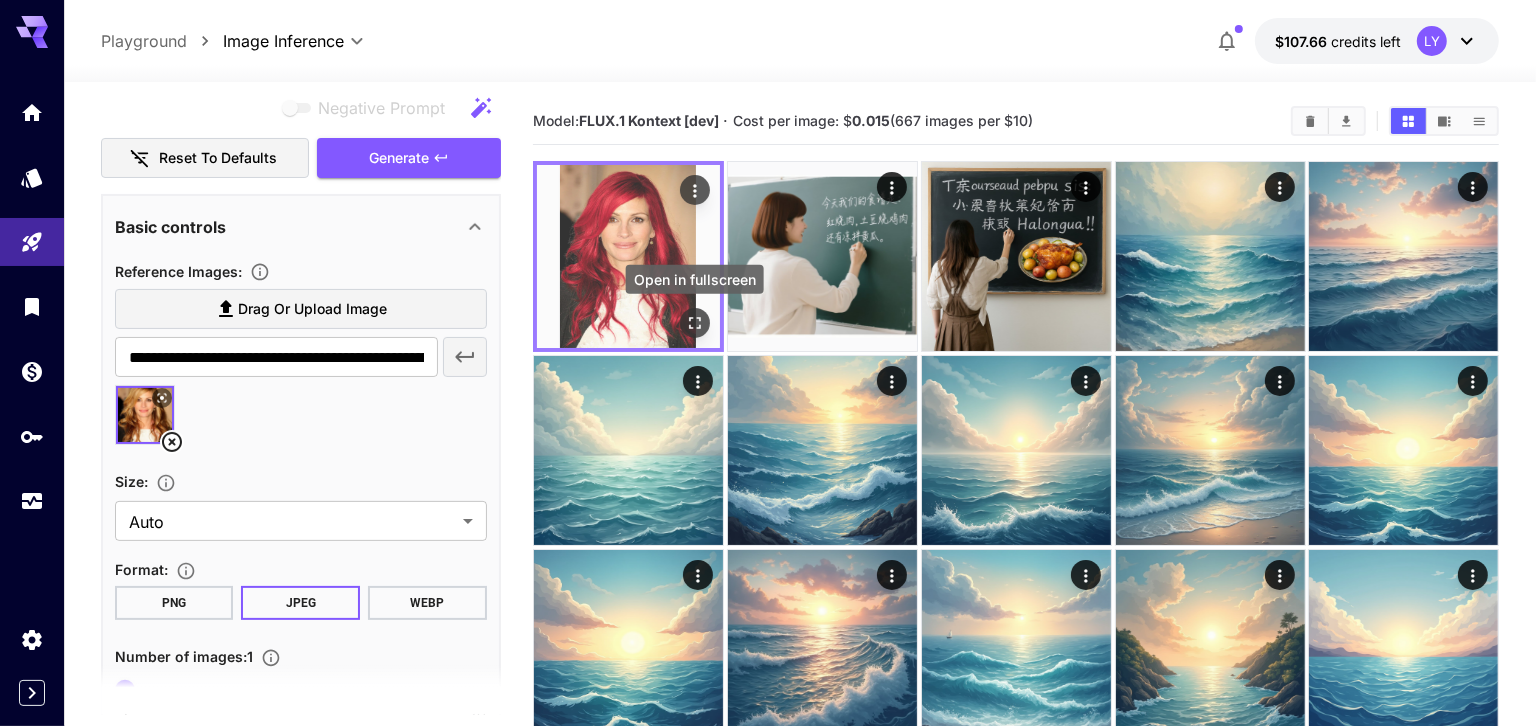 click 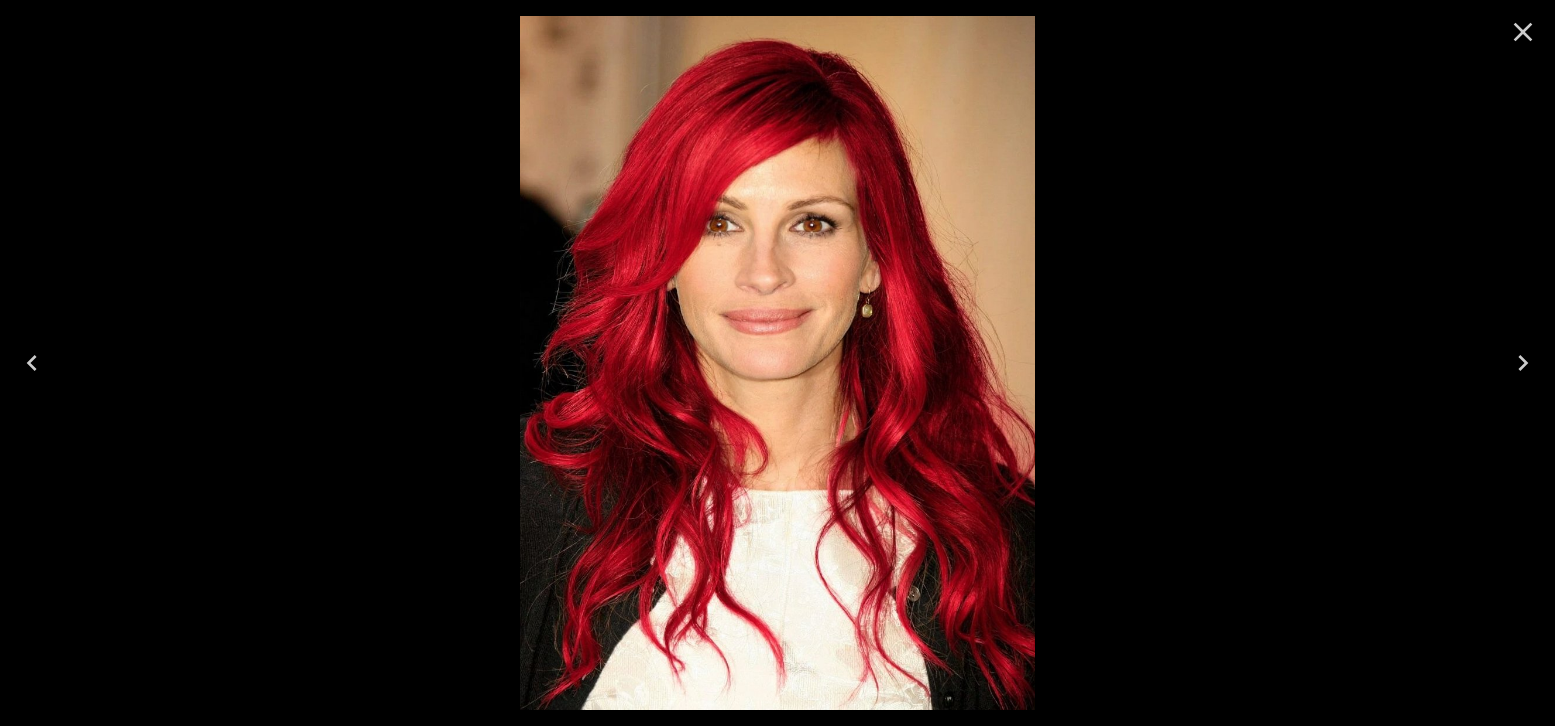 click 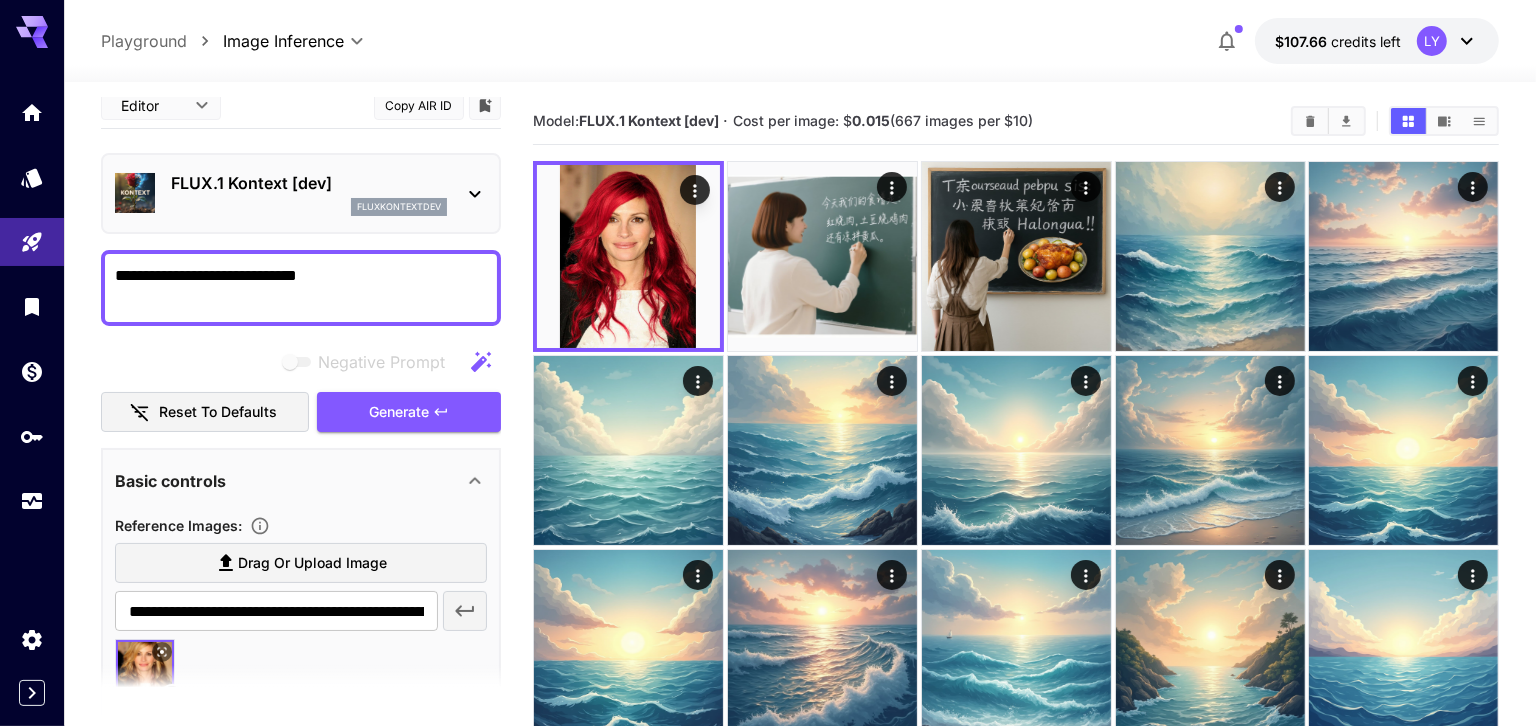 scroll, scrollTop: 41, scrollLeft: 0, axis: vertical 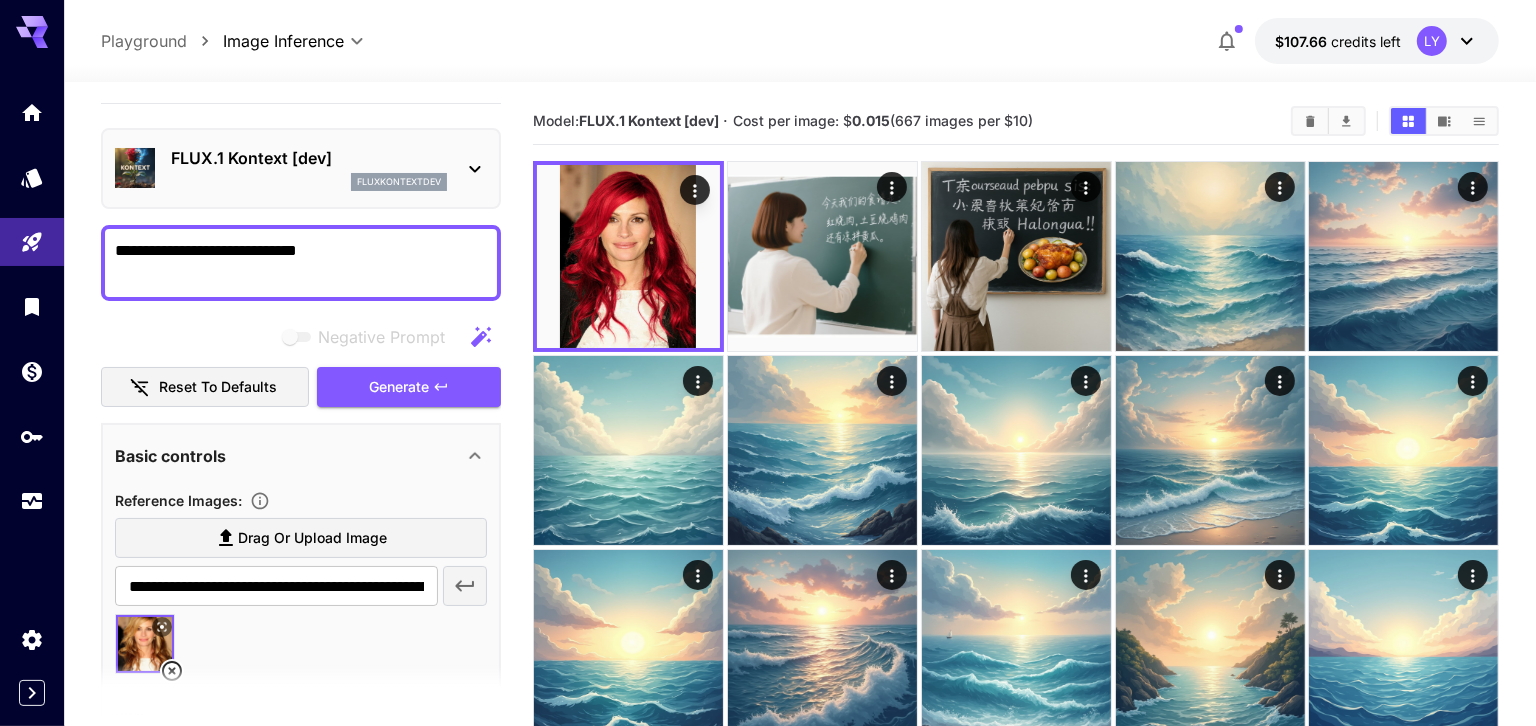 click on "Drag or upload image" at bounding box center [312, 538] 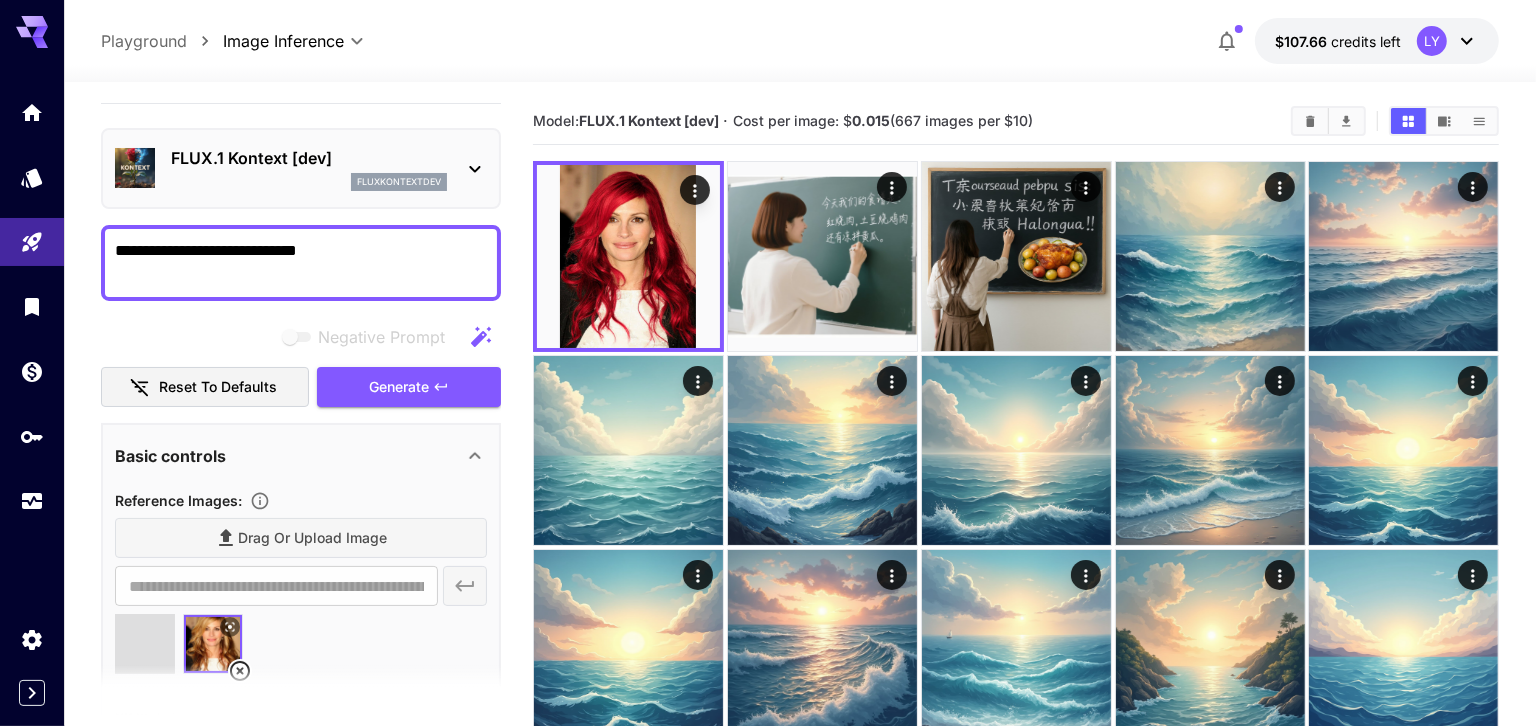 type on "**********" 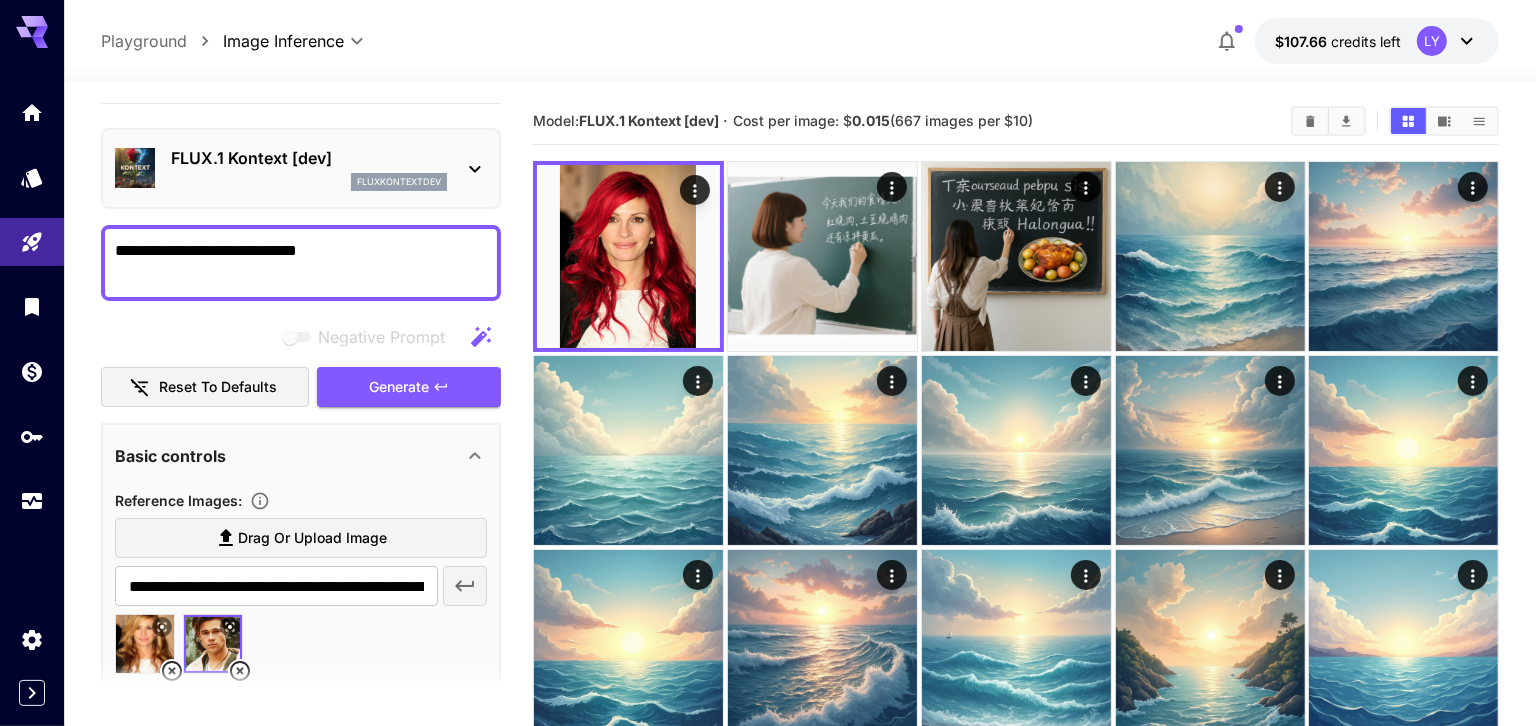 click on "**********" at bounding box center [301, 263] 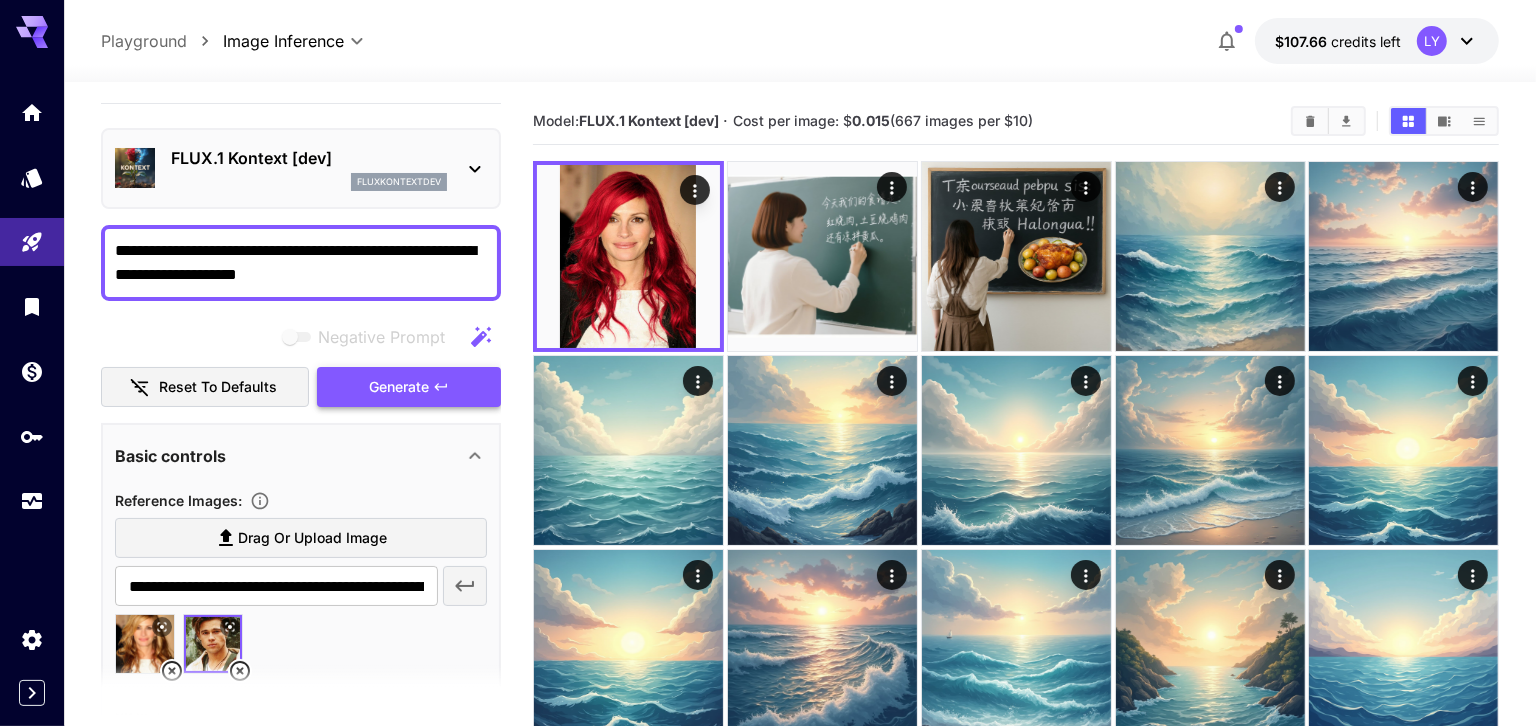 type on "**********" 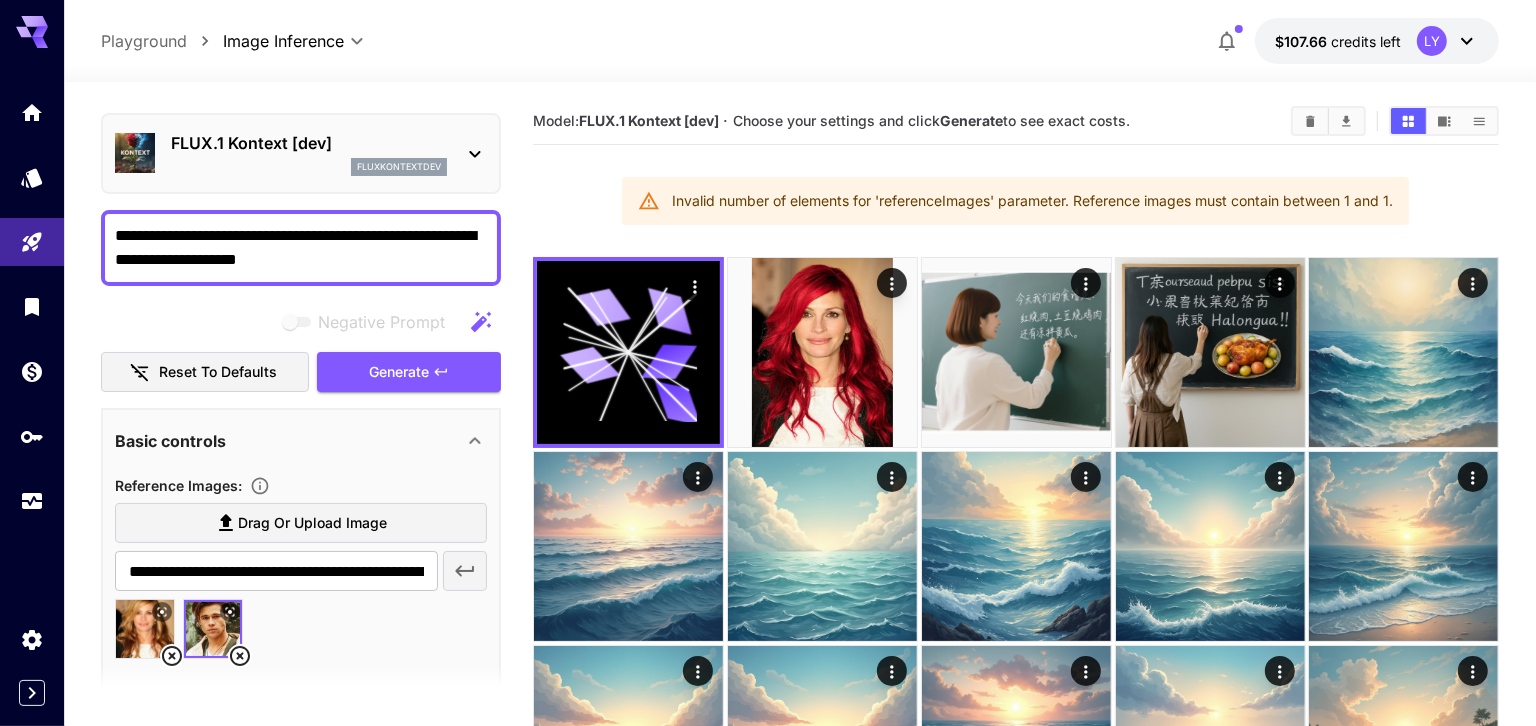scroll, scrollTop: 58, scrollLeft: 0, axis: vertical 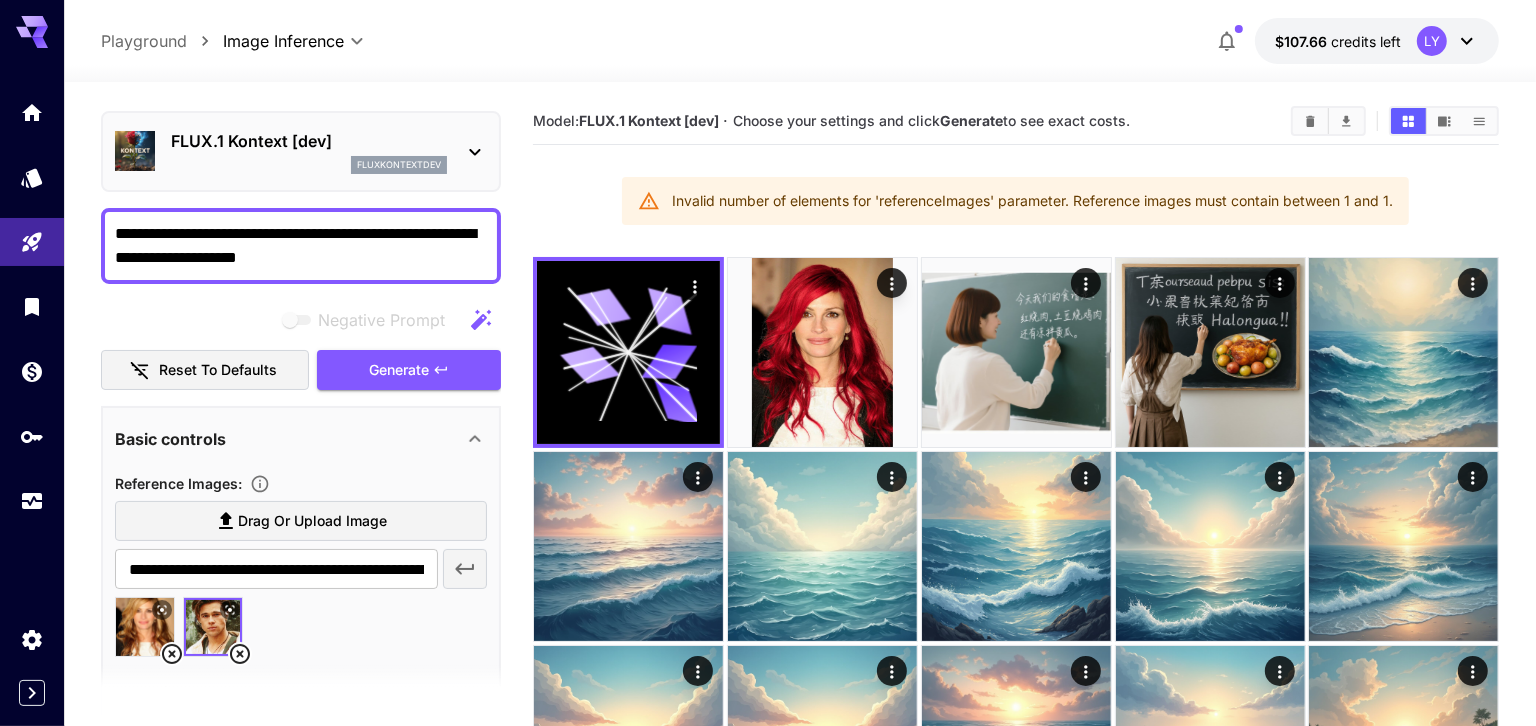 click 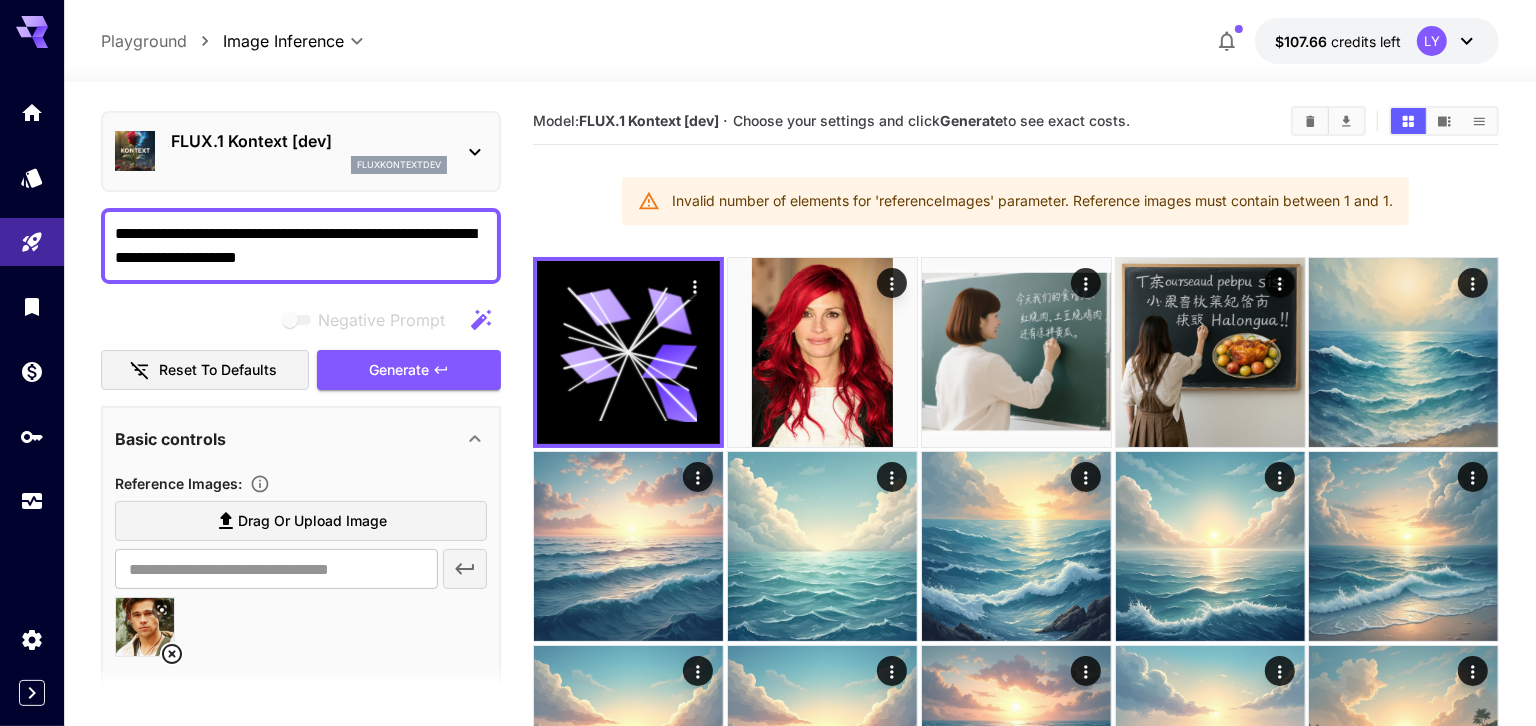 click on "**********" at bounding box center [301, 246] 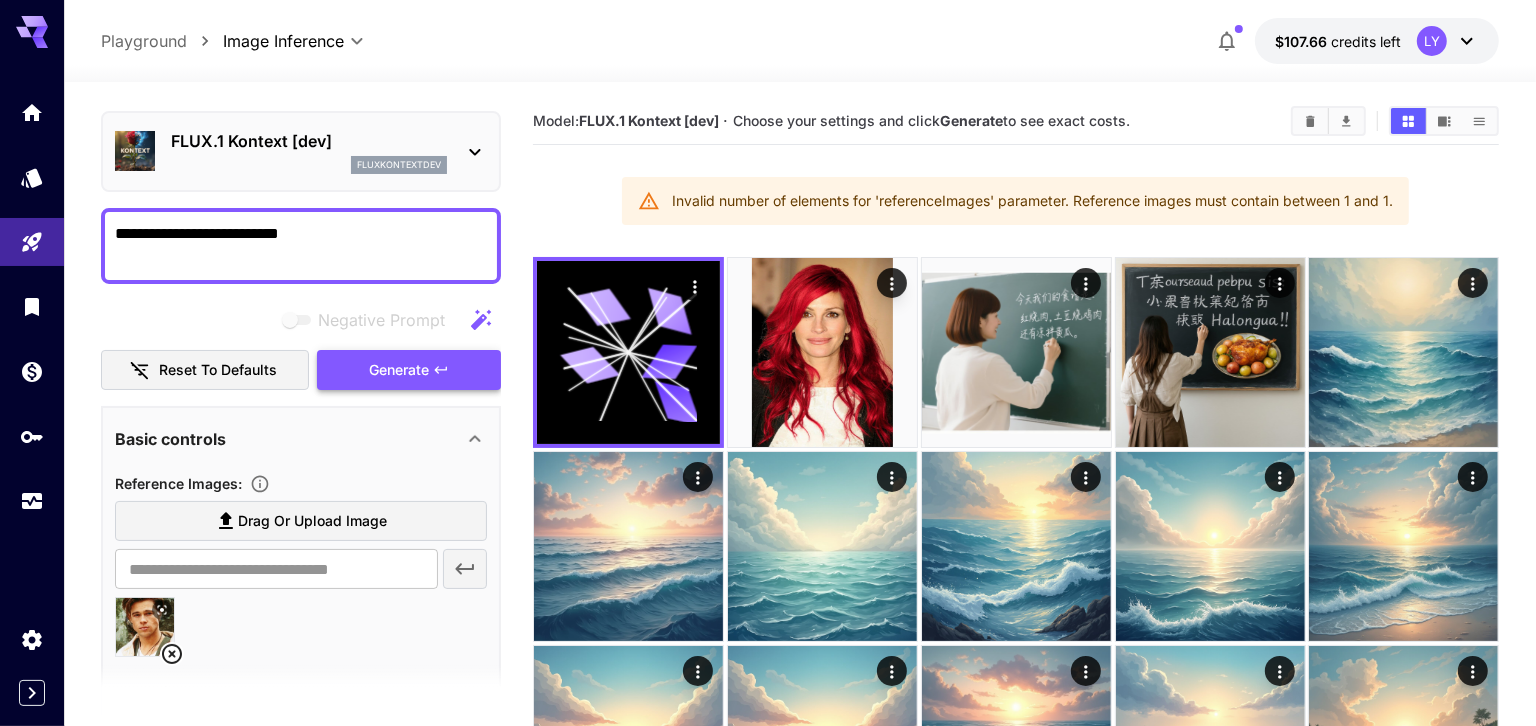 type on "**********" 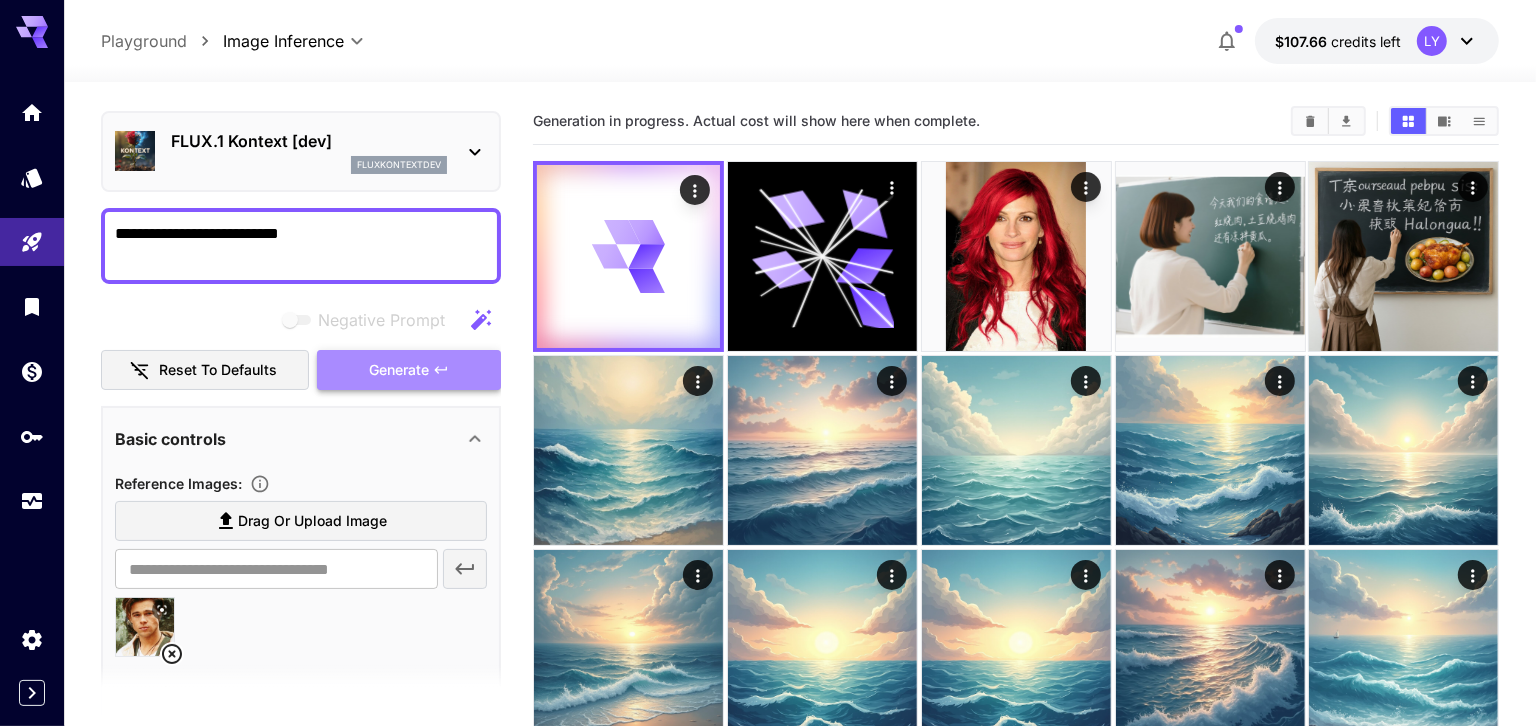 click on "Generate" at bounding box center [409, 370] 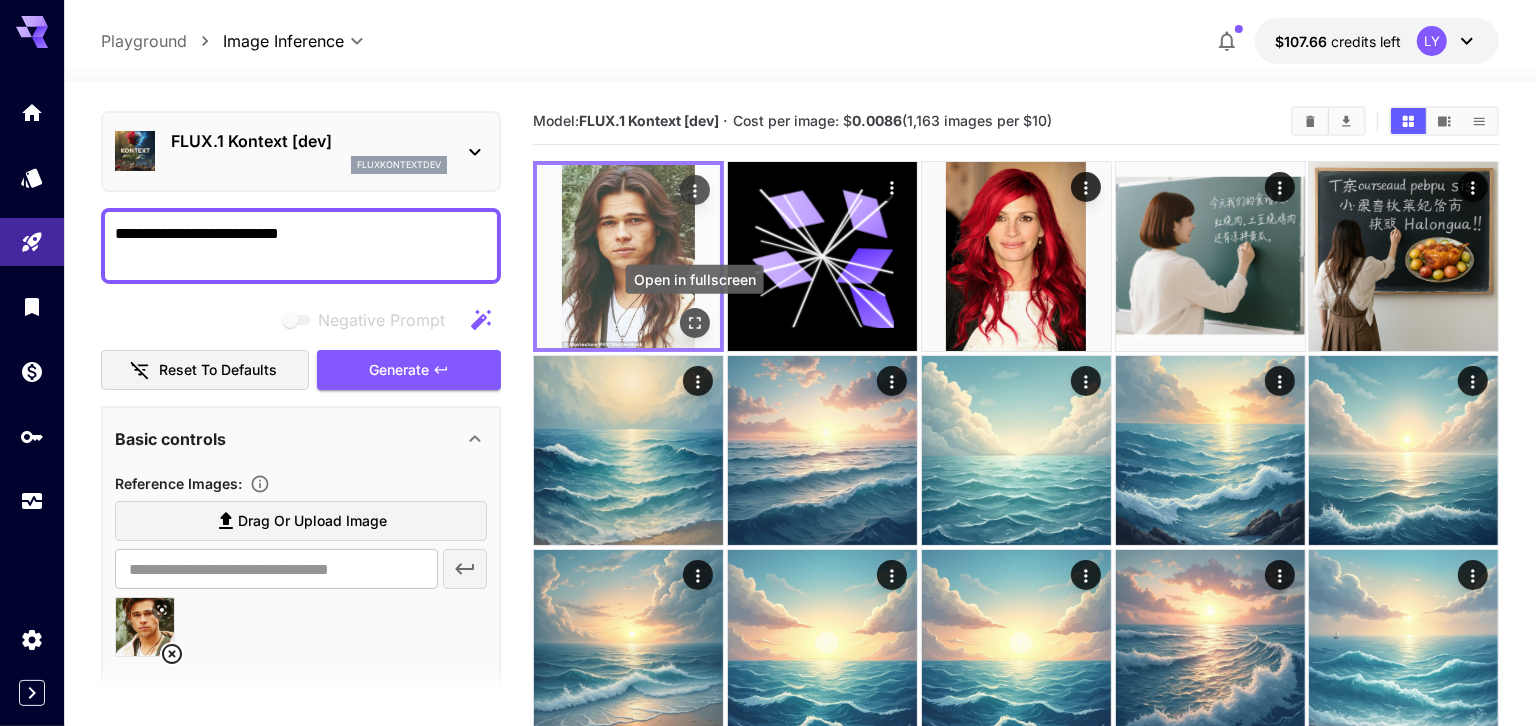 click 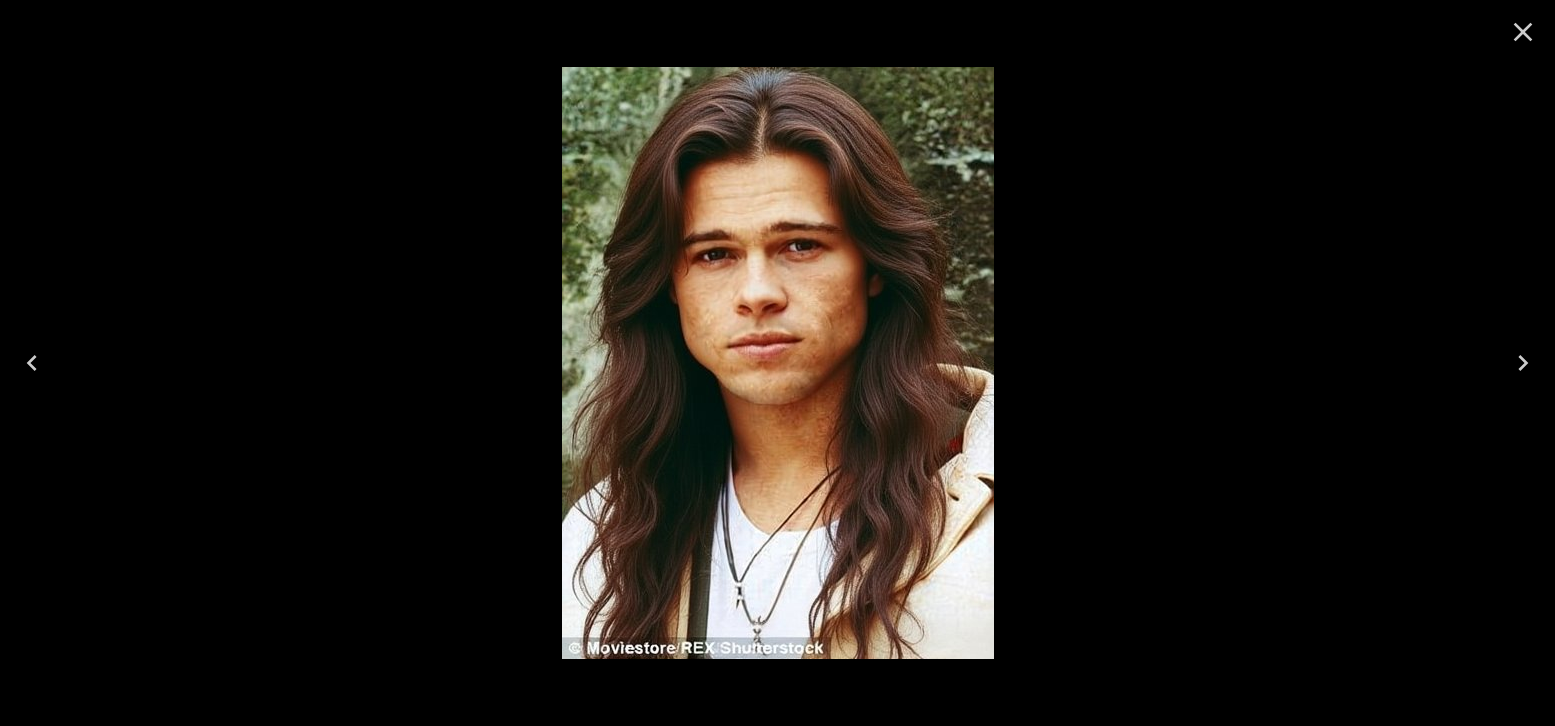 click at bounding box center (1523, 32) 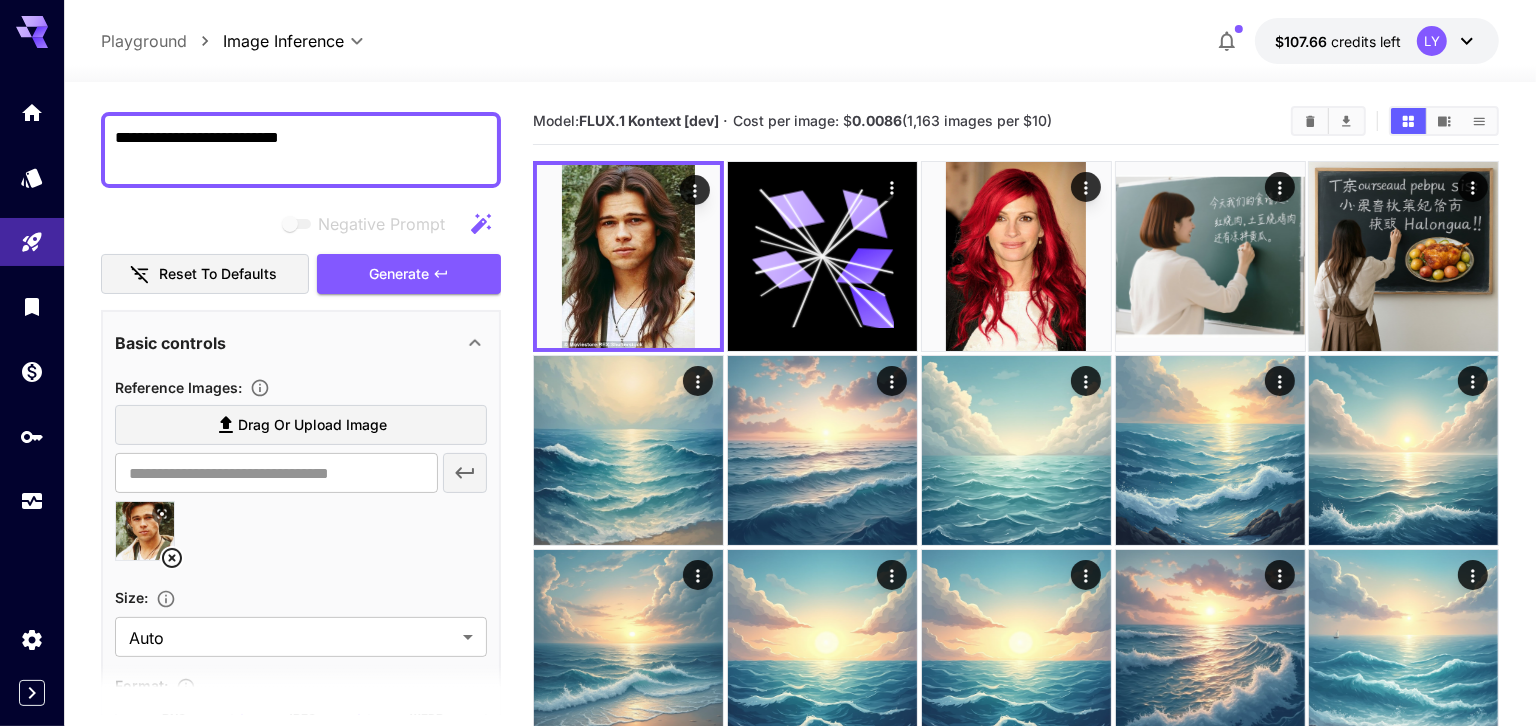 scroll, scrollTop: 181, scrollLeft: 0, axis: vertical 